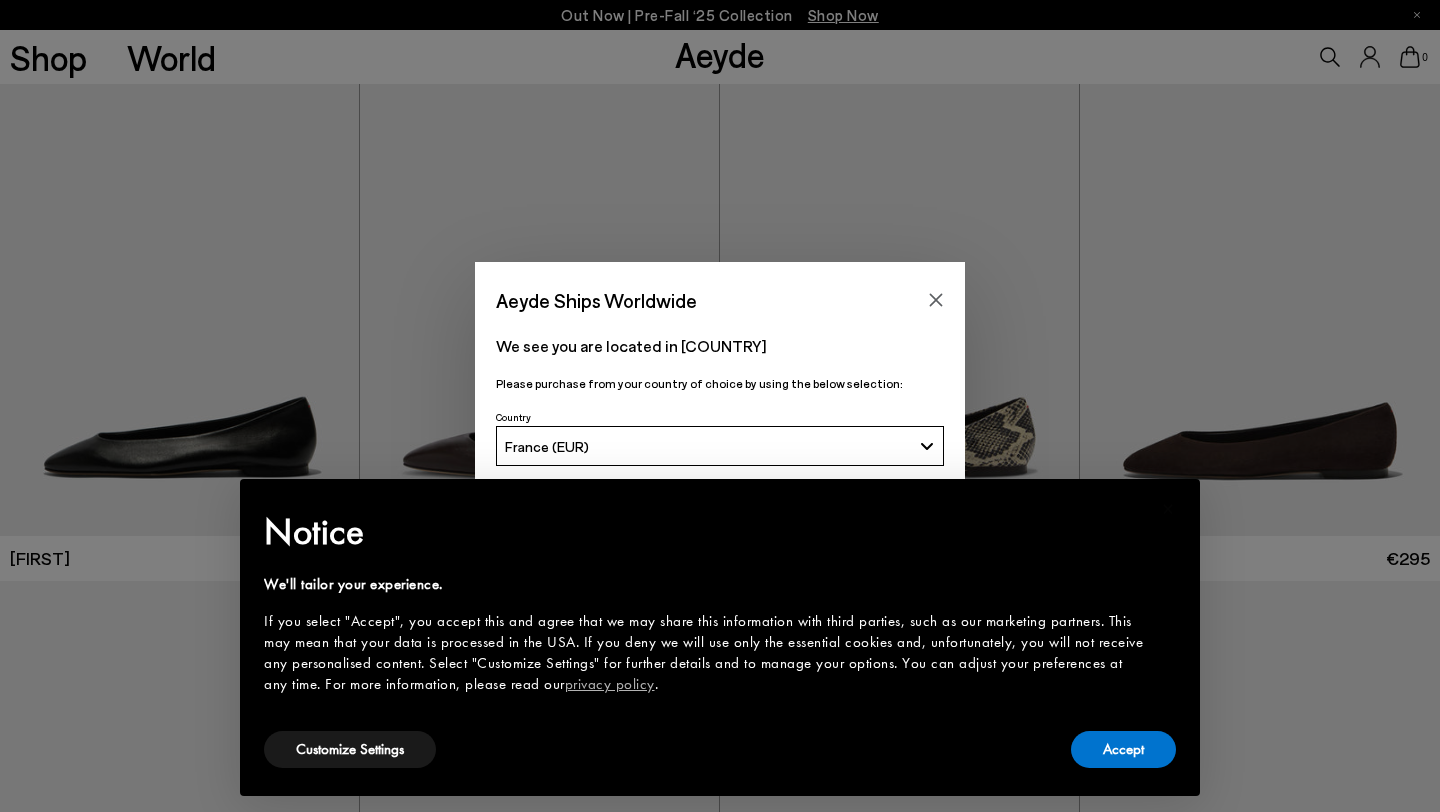 scroll, scrollTop: 0, scrollLeft: 0, axis: both 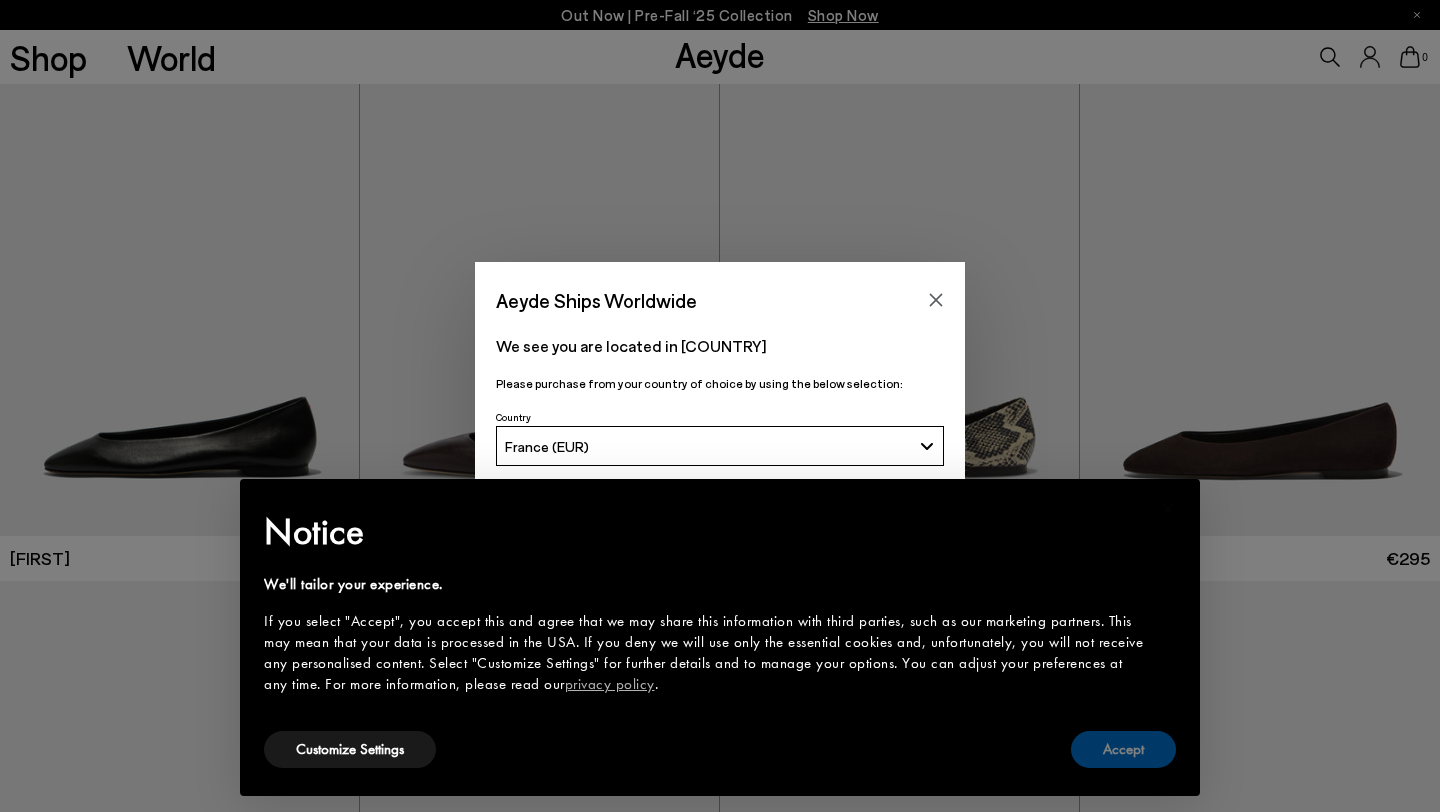 click on "Accept" at bounding box center (1123, 749) 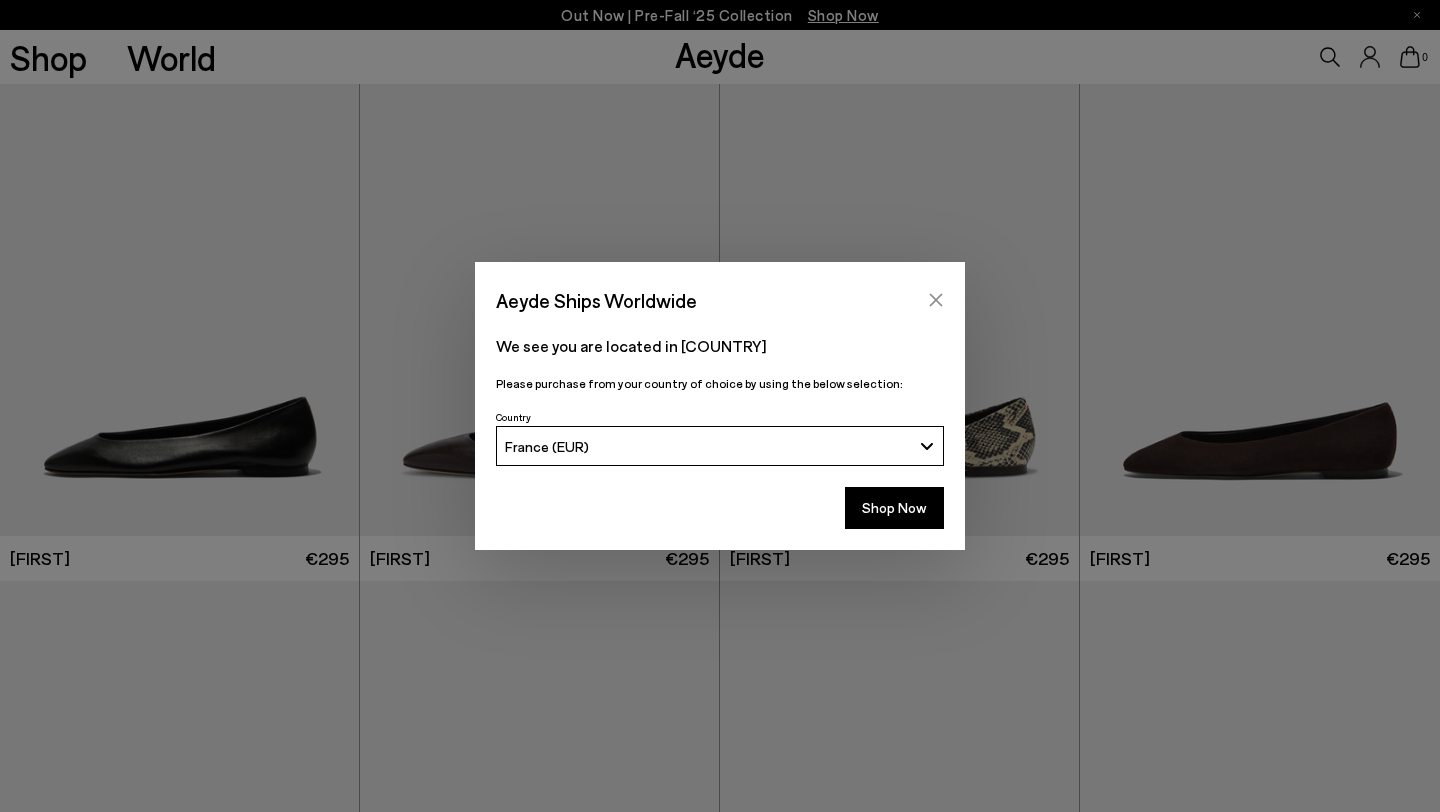 click 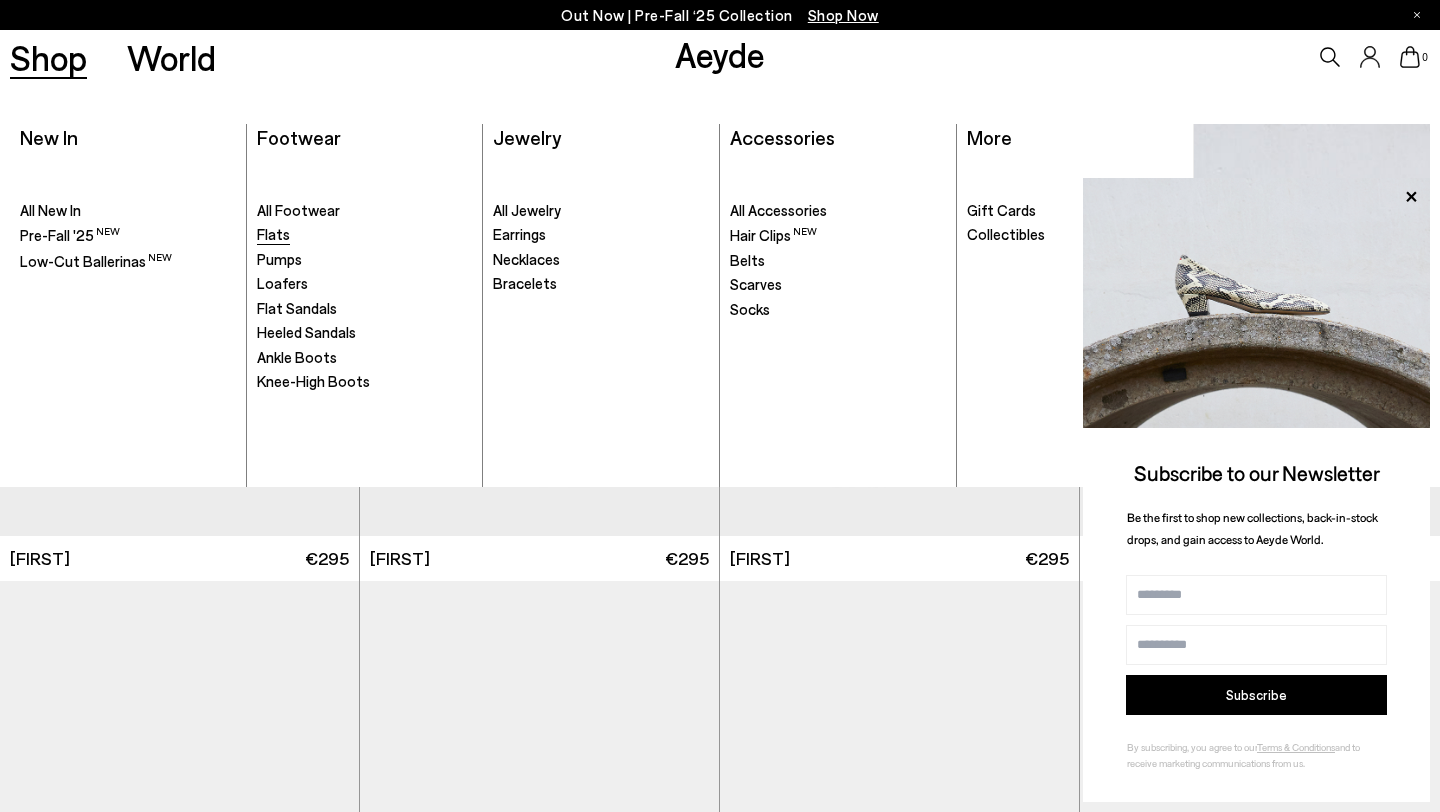 click on "Flats" at bounding box center (273, 234) 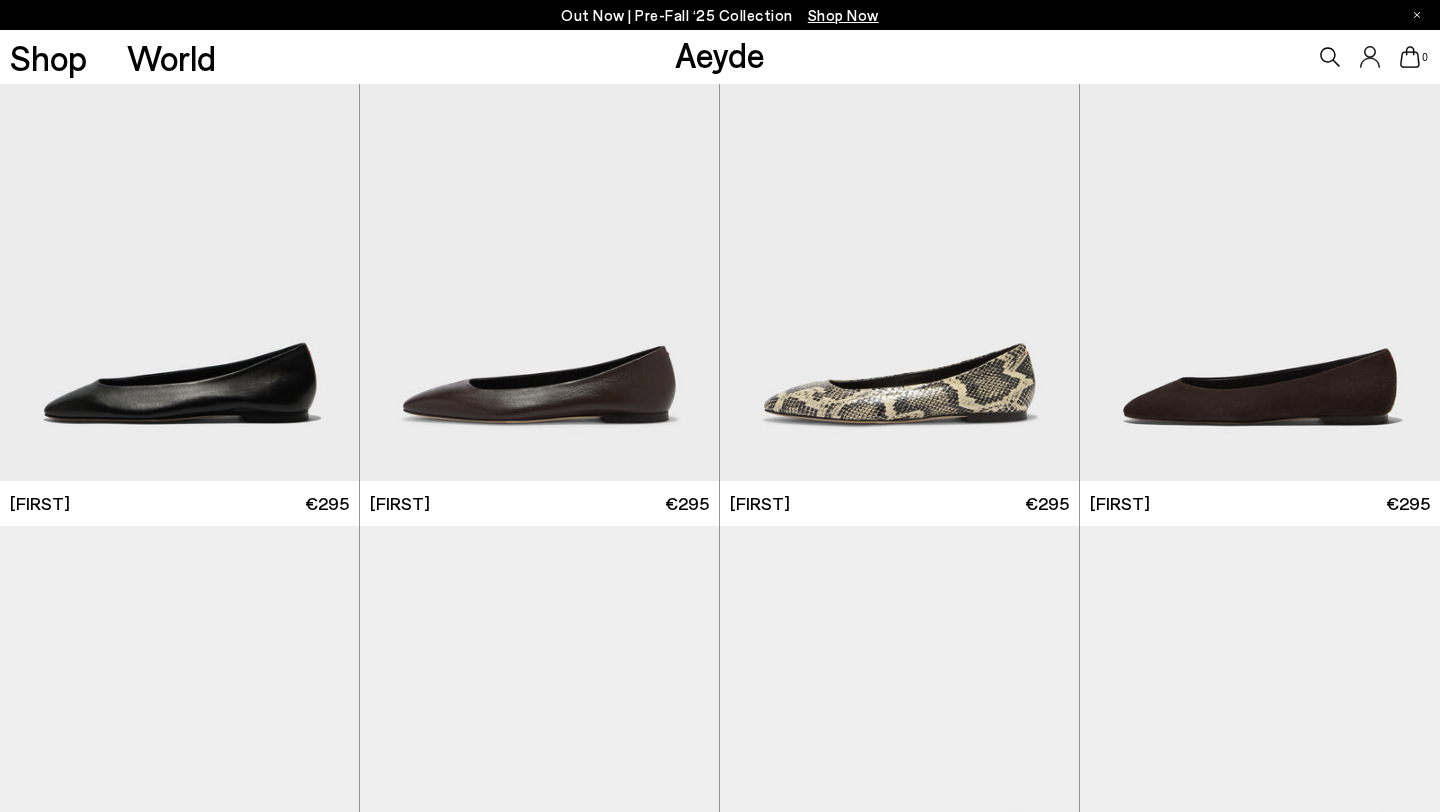 scroll, scrollTop: 0, scrollLeft: 0, axis: both 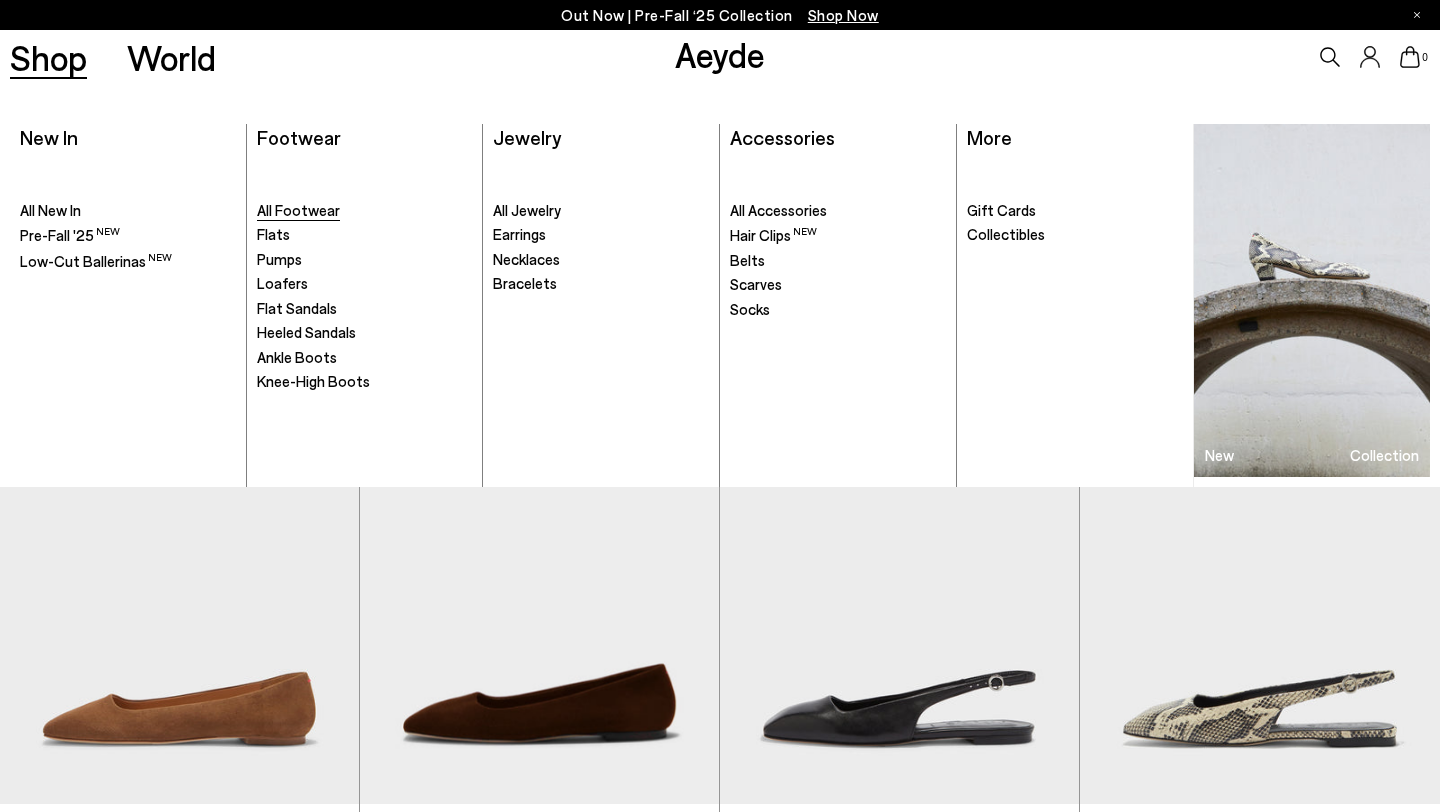 click on "All Footwear" at bounding box center (298, 210) 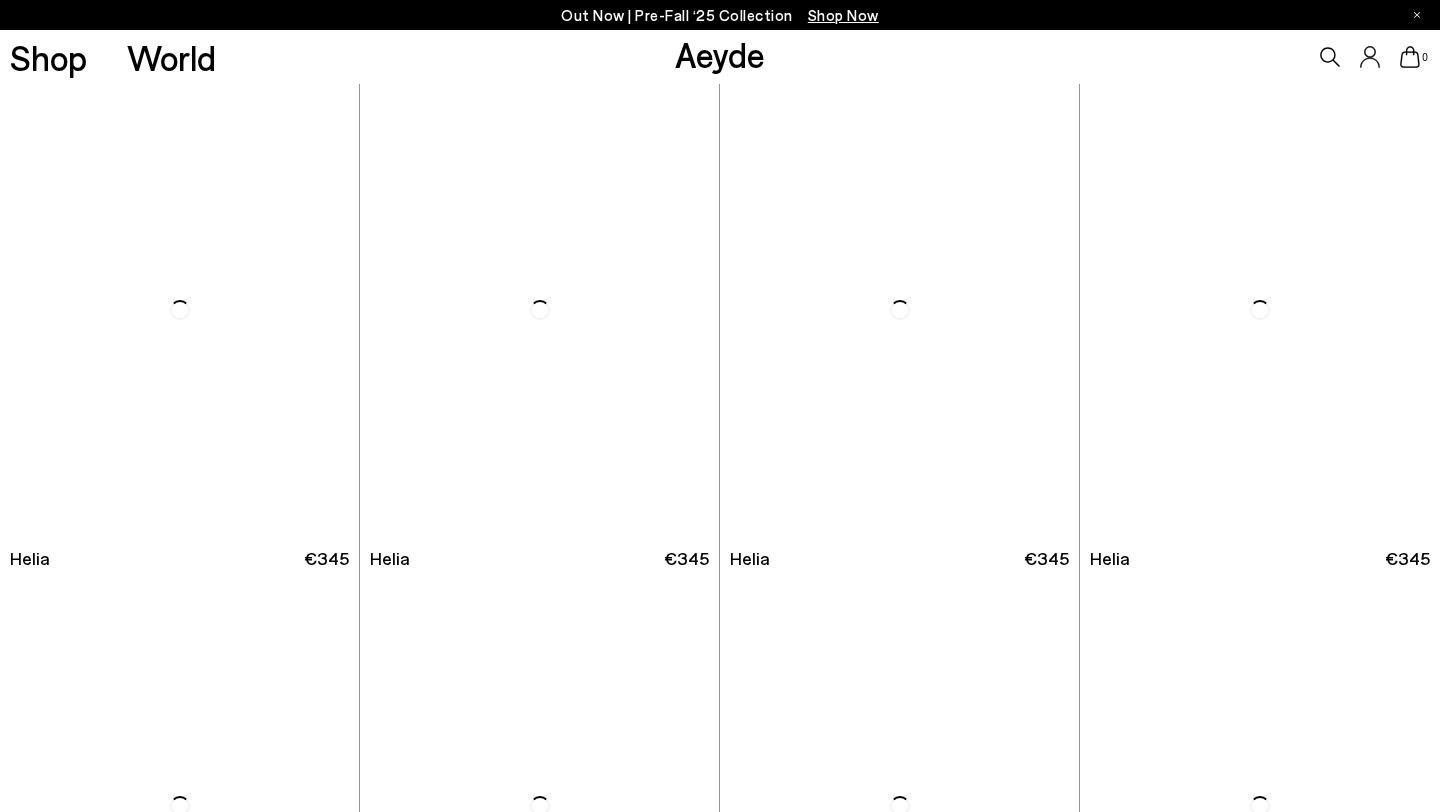 scroll, scrollTop: 0, scrollLeft: 0, axis: both 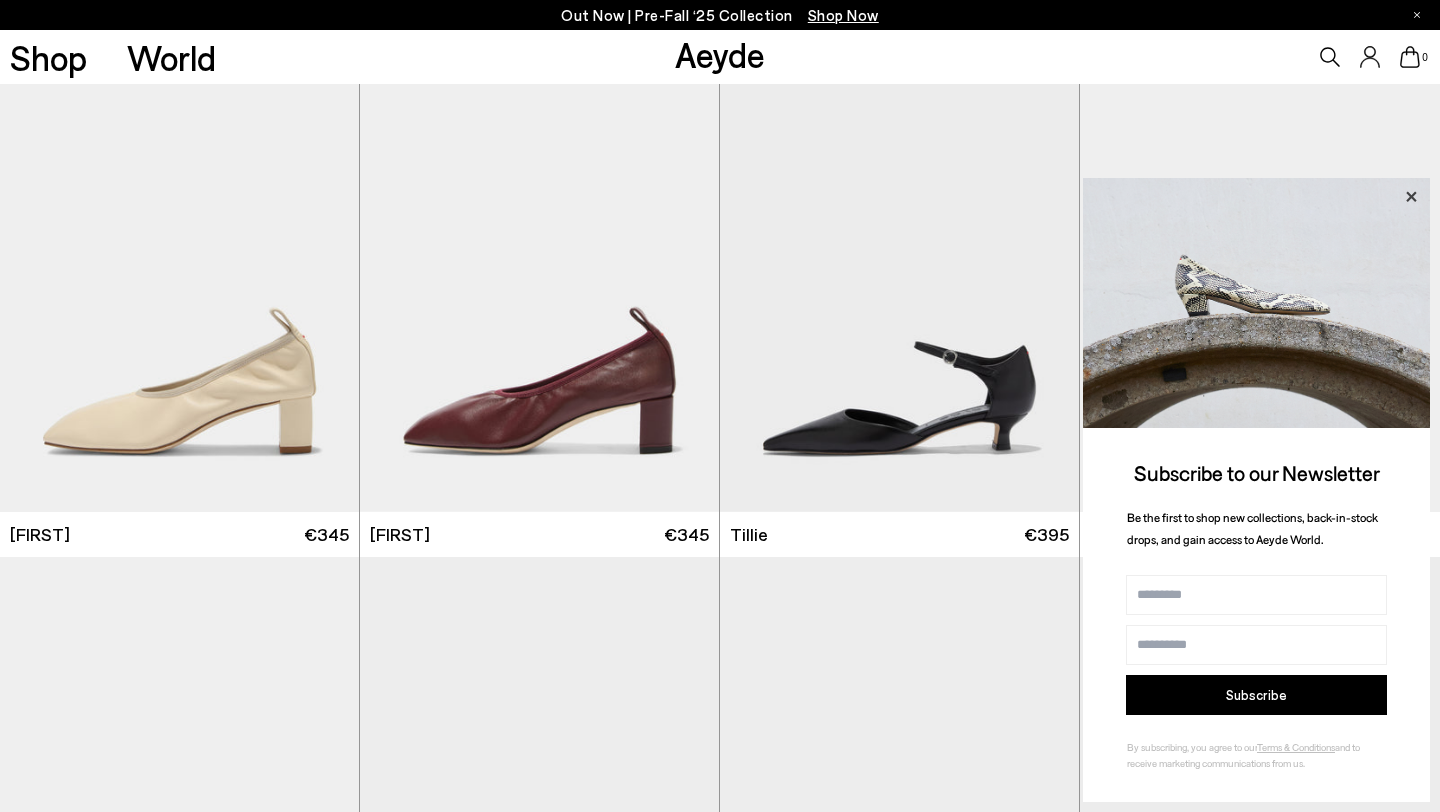 click 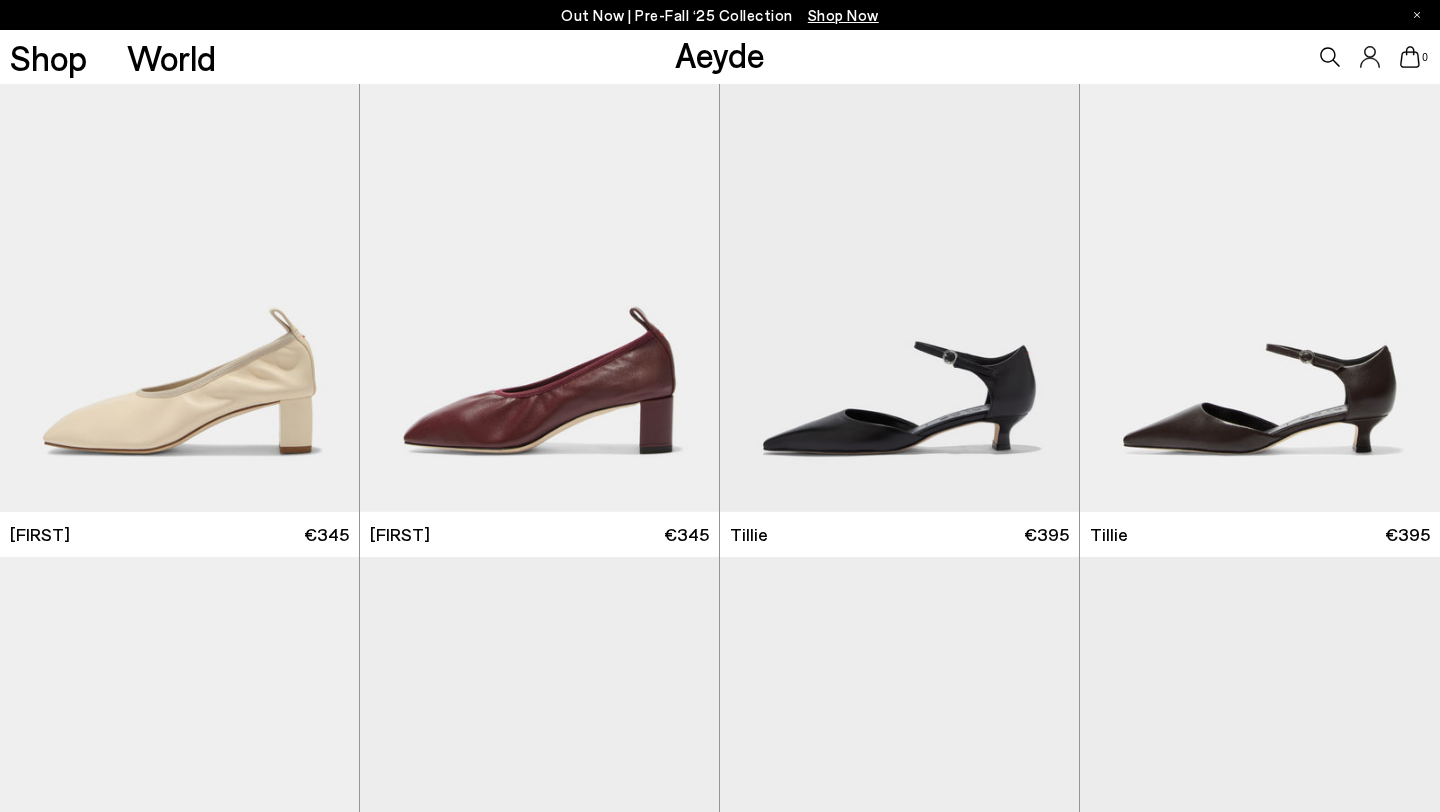 click at bounding box center [1260, 286] 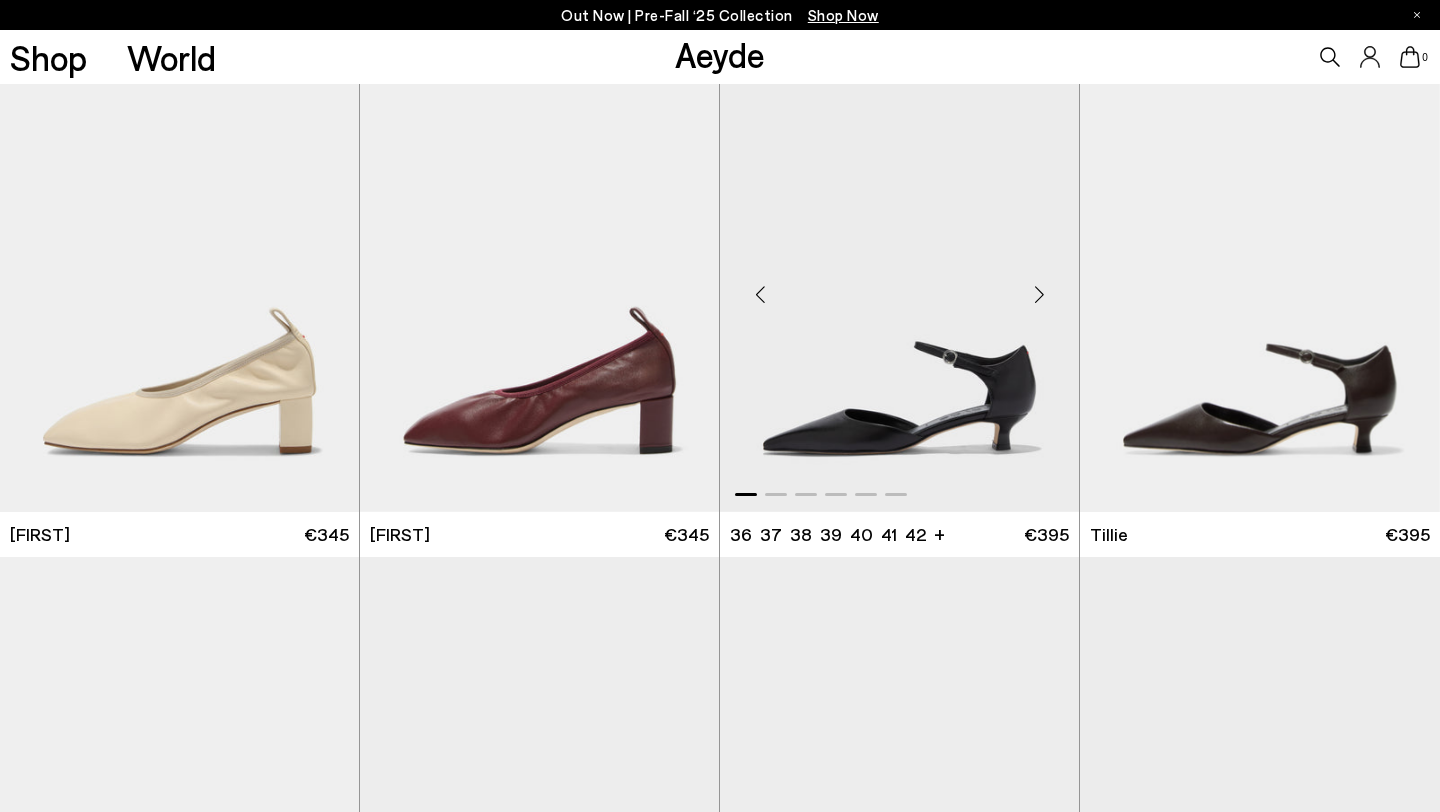 scroll, scrollTop: 2085, scrollLeft: 0, axis: vertical 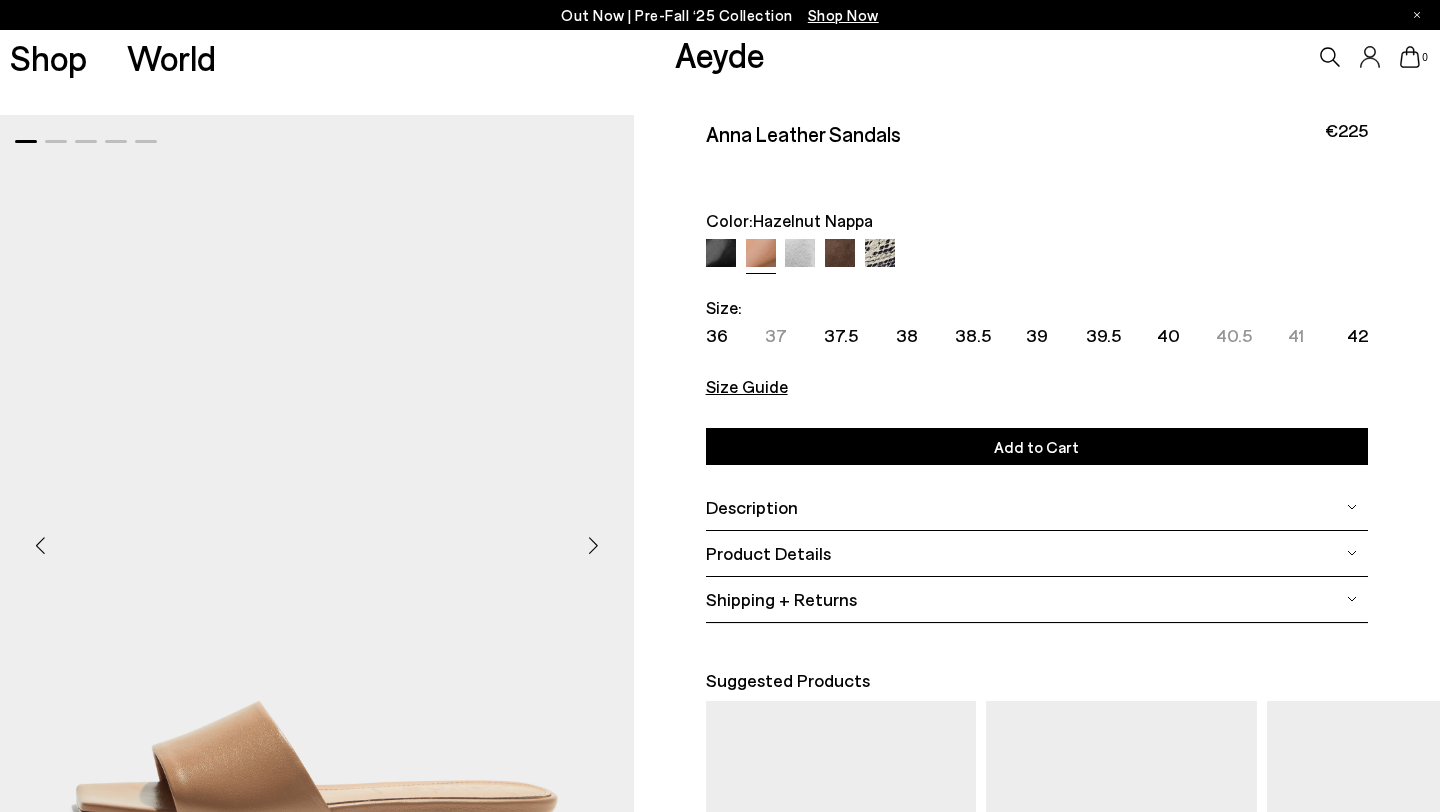 click on "40.5" at bounding box center [1234, 335] 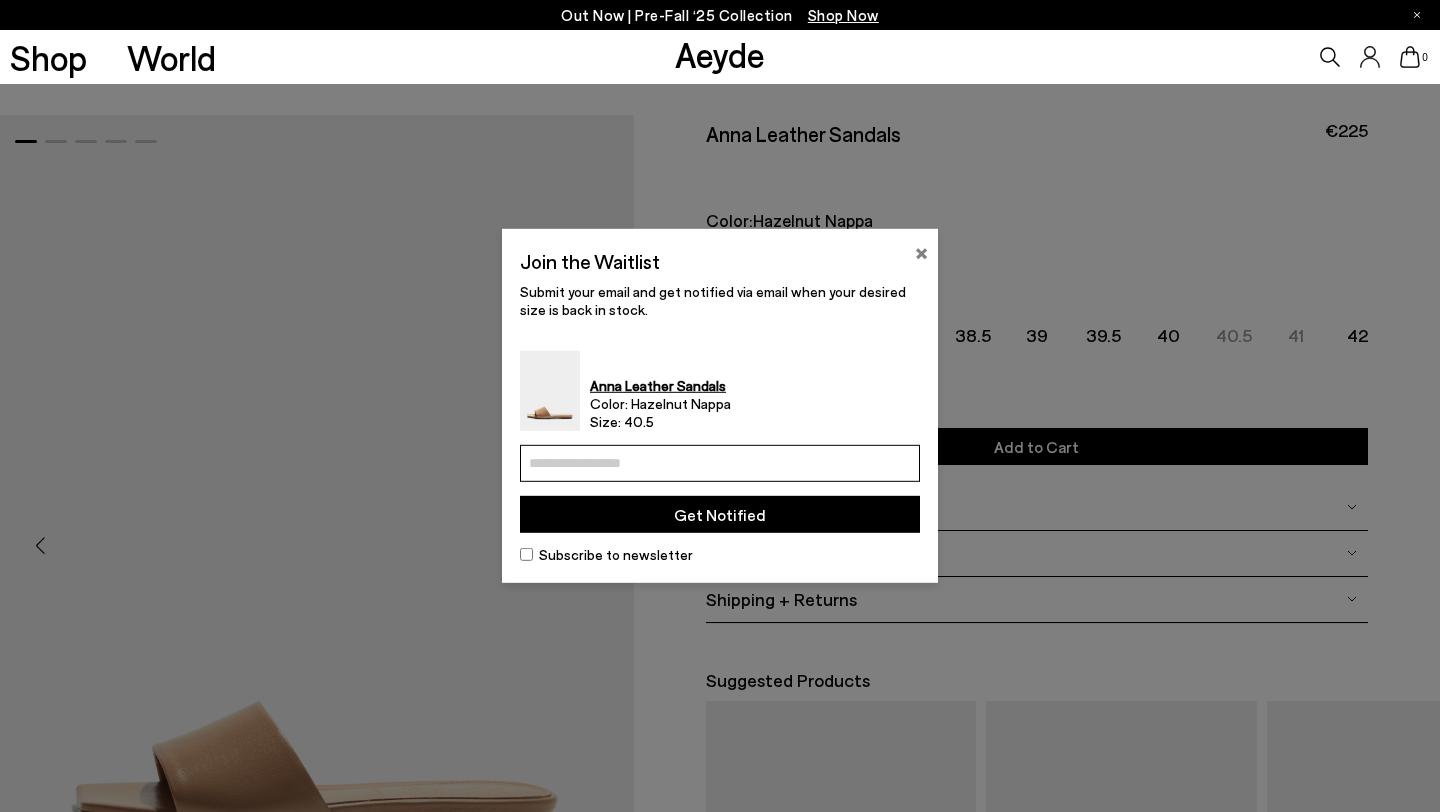 click on "×" at bounding box center (921, 251) 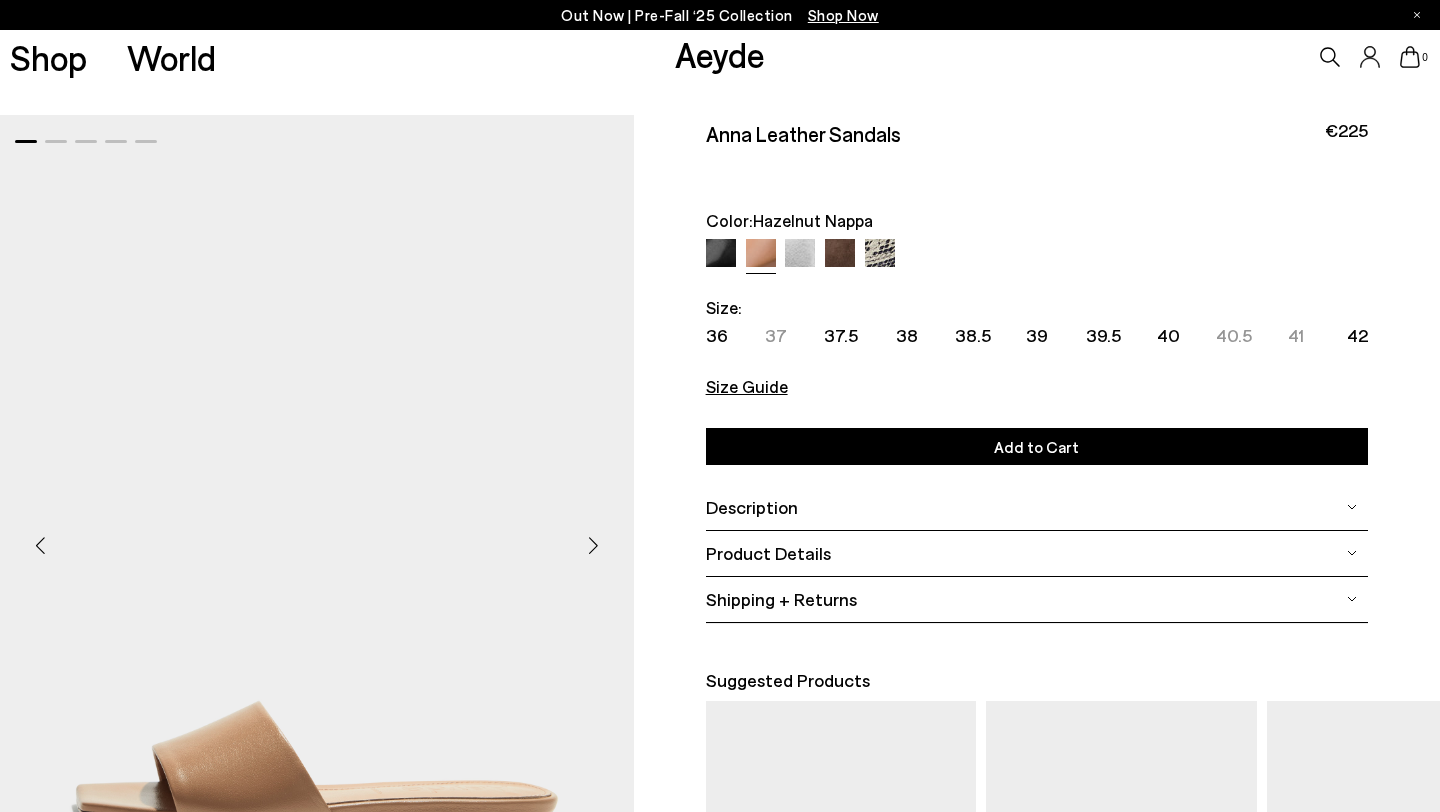 click at bounding box center [721, 254] 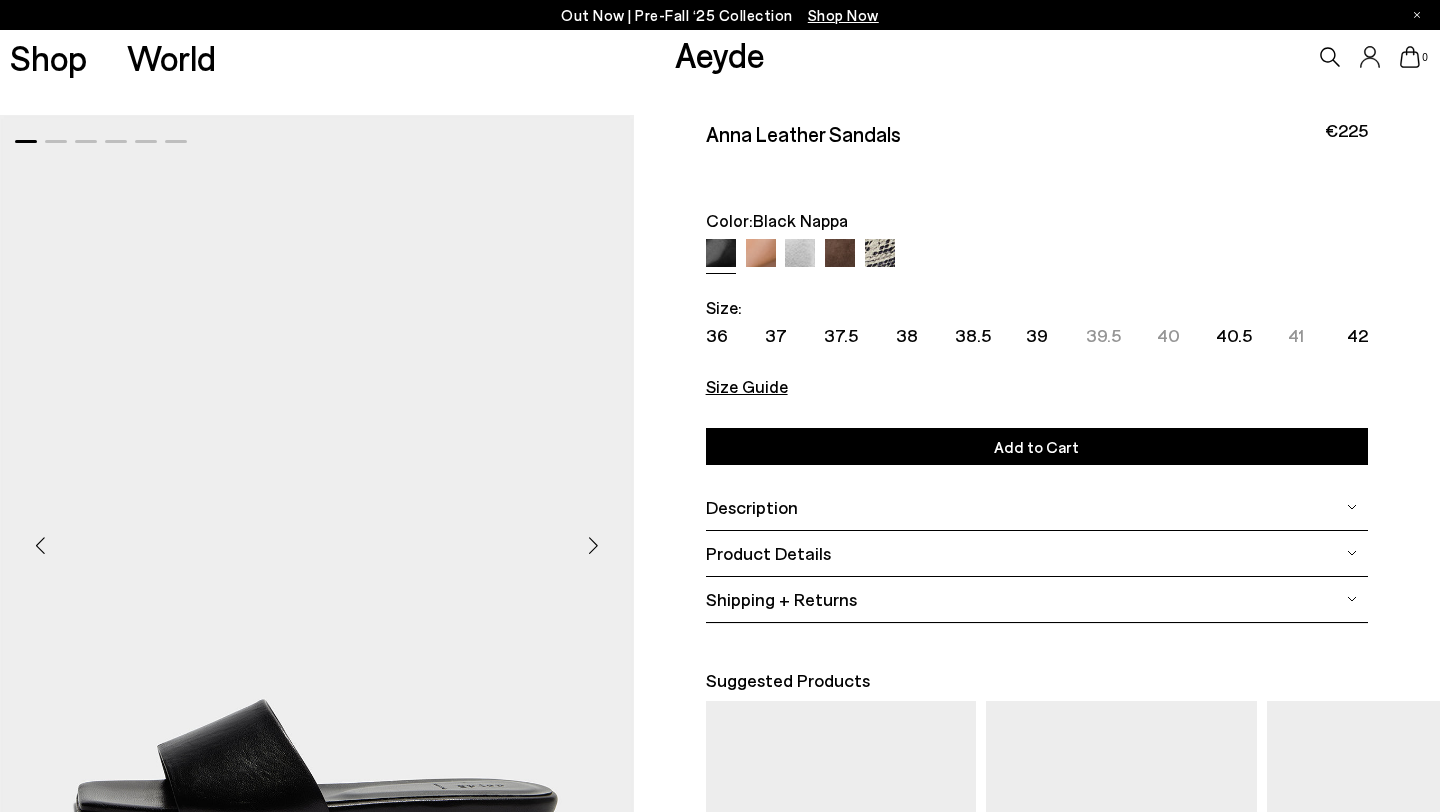 scroll, scrollTop: 0, scrollLeft: 0, axis: both 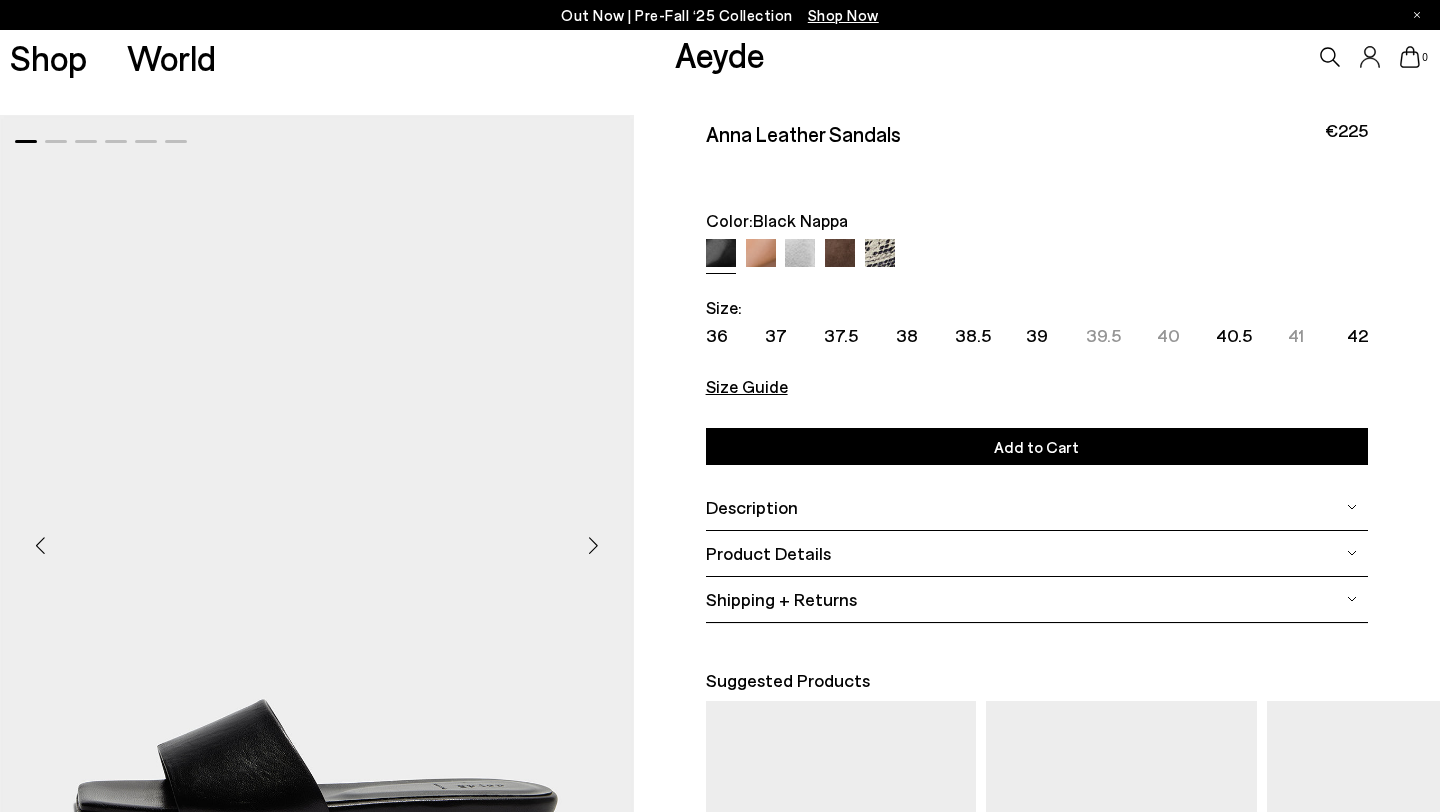 click at bounding box center (800, 254) 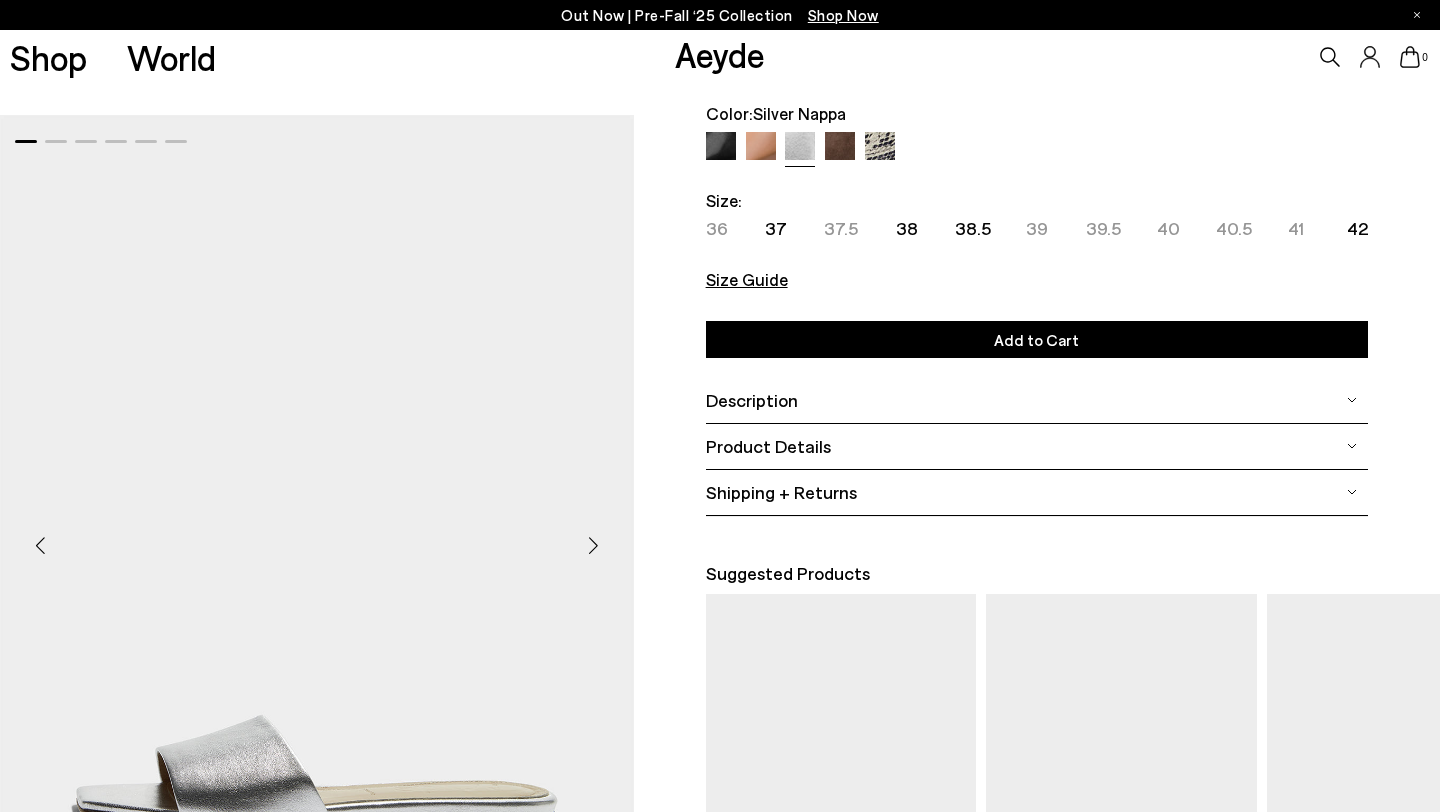 scroll, scrollTop: 85, scrollLeft: 0, axis: vertical 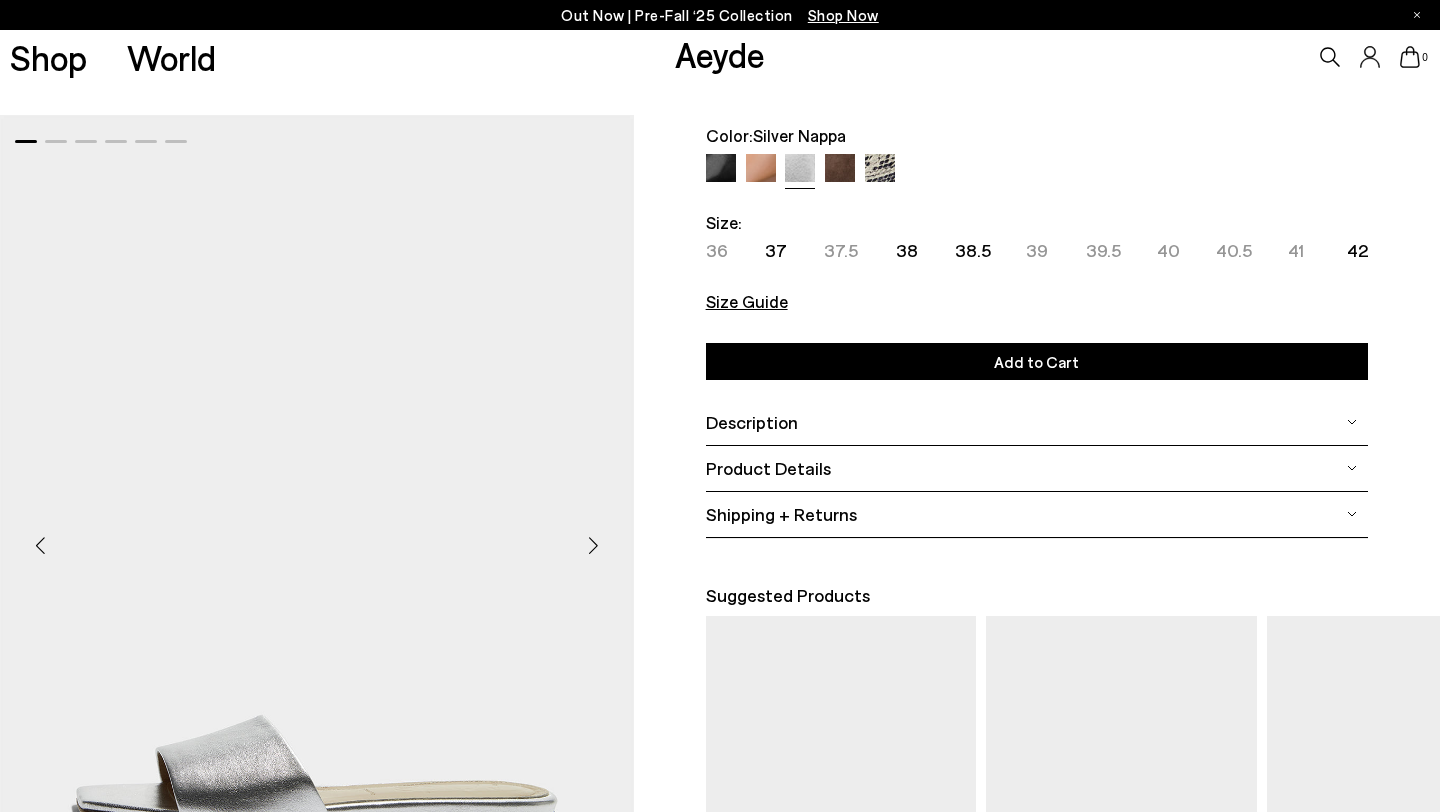 click at bounding box center [840, 169] 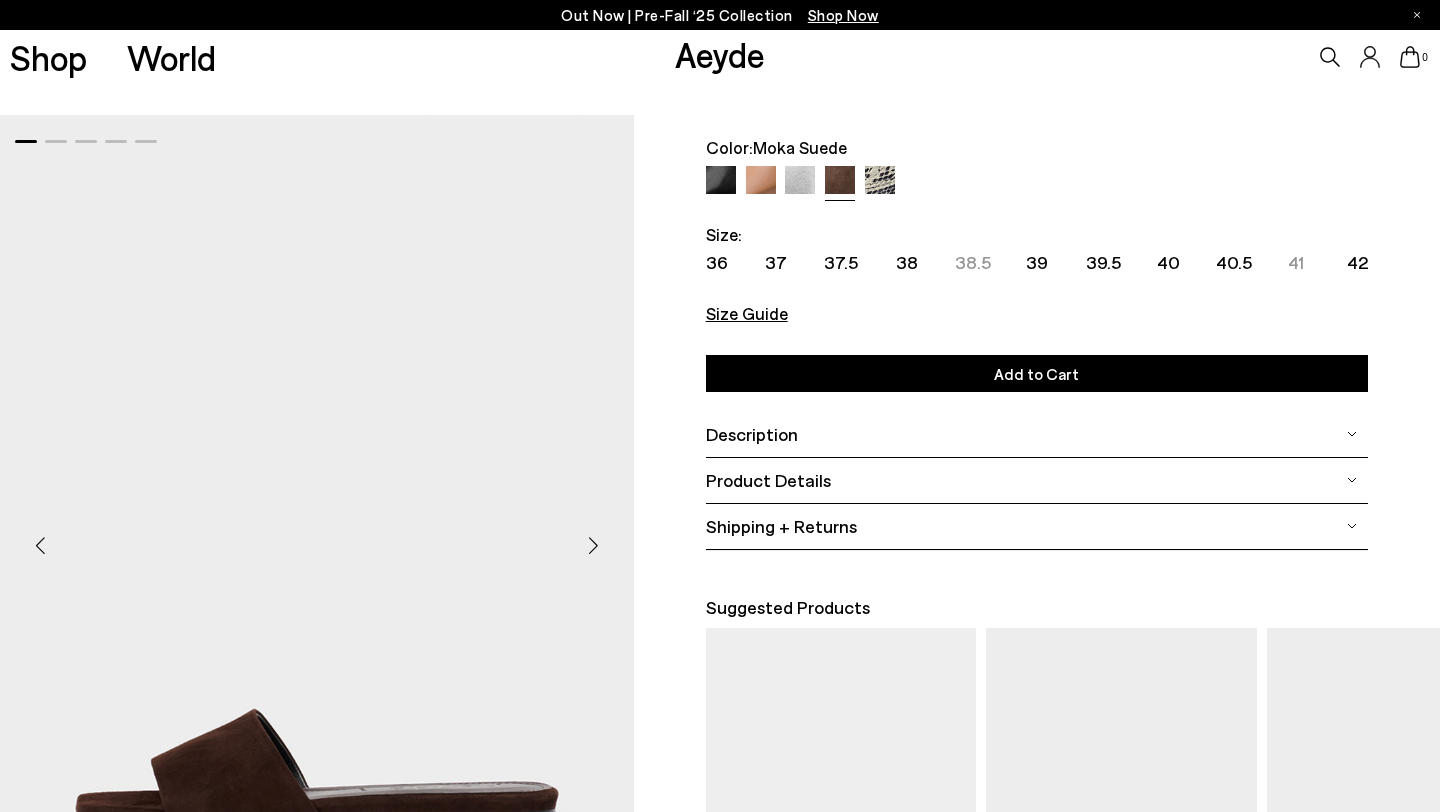 scroll, scrollTop: 71, scrollLeft: 0, axis: vertical 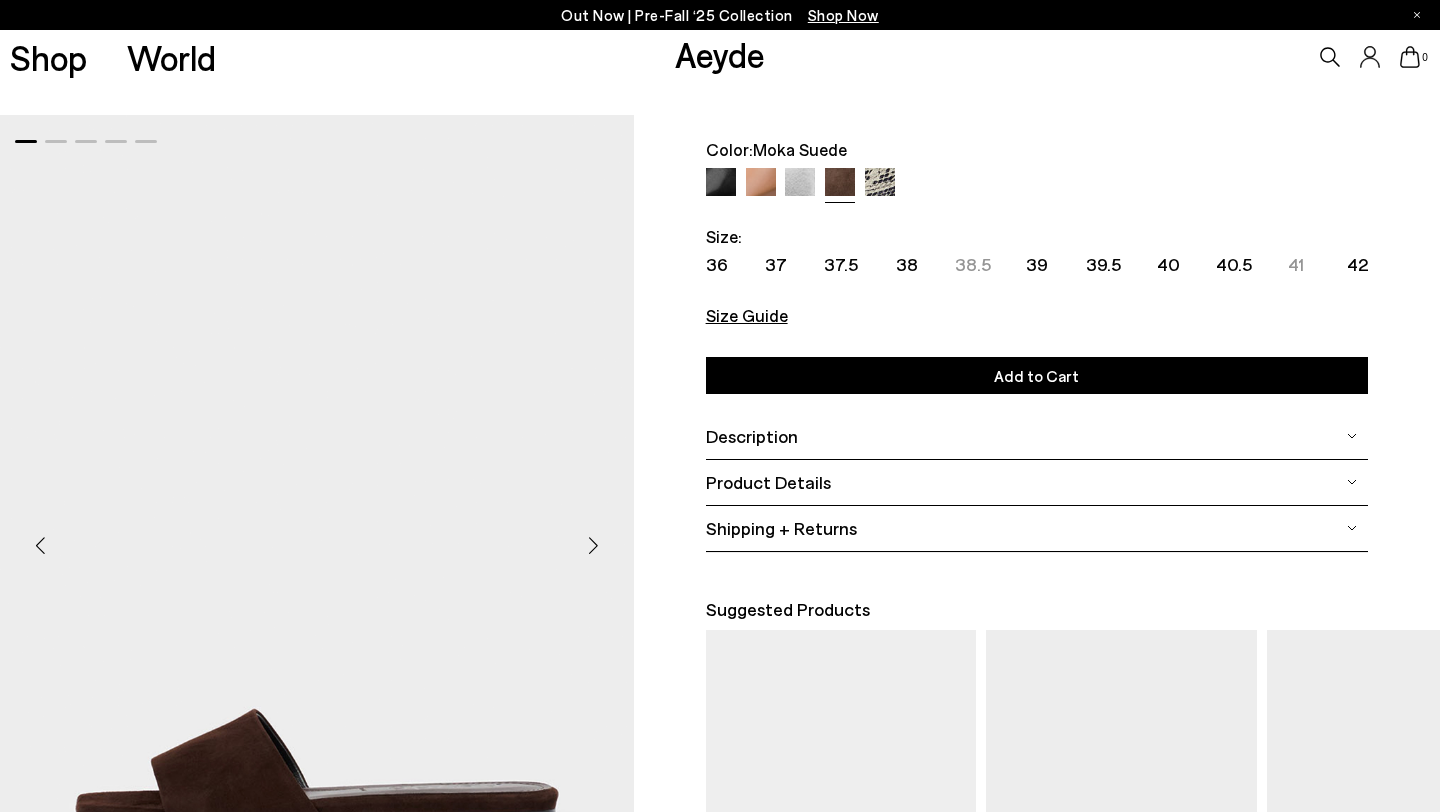 click at bounding box center (880, 183) 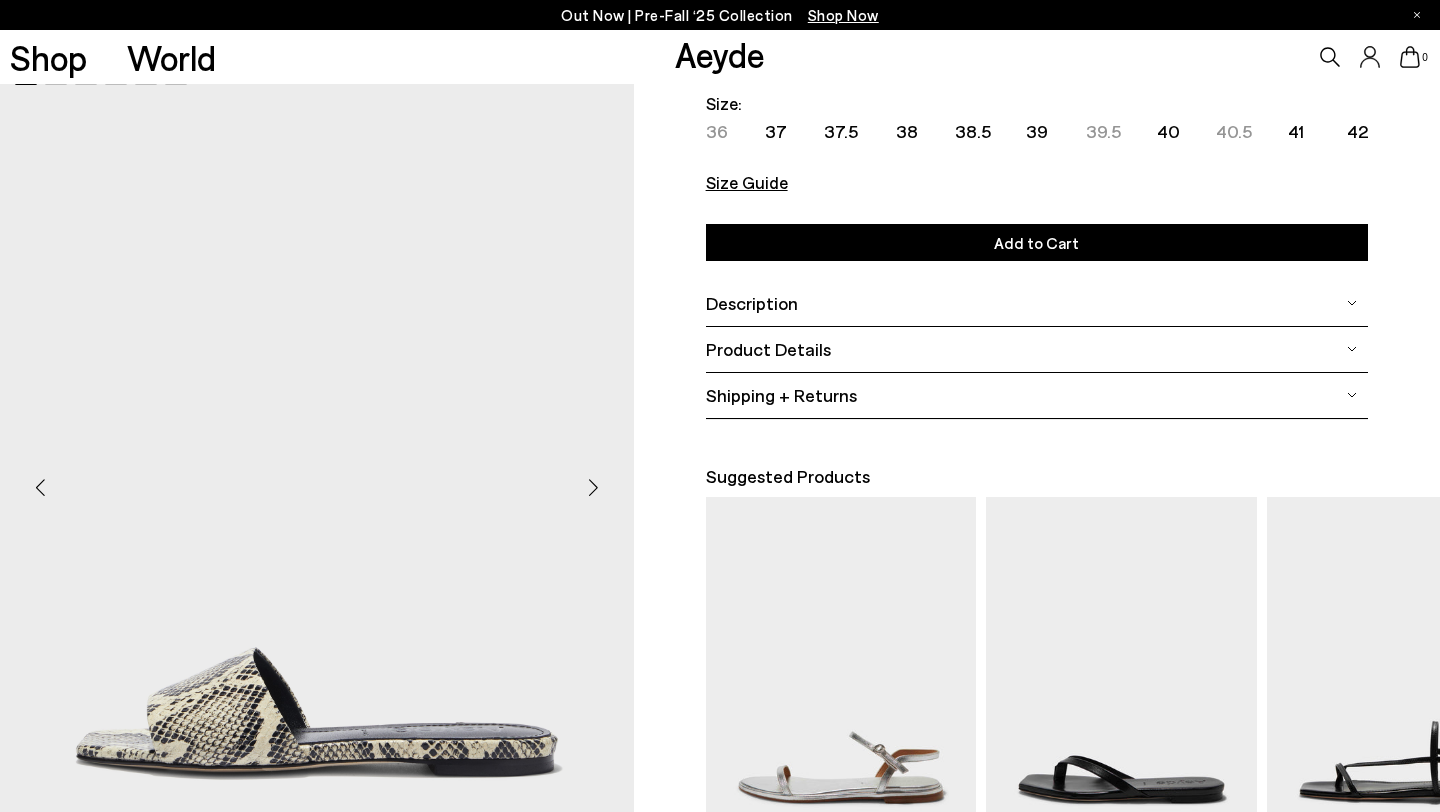 scroll, scrollTop: 133, scrollLeft: 0, axis: vertical 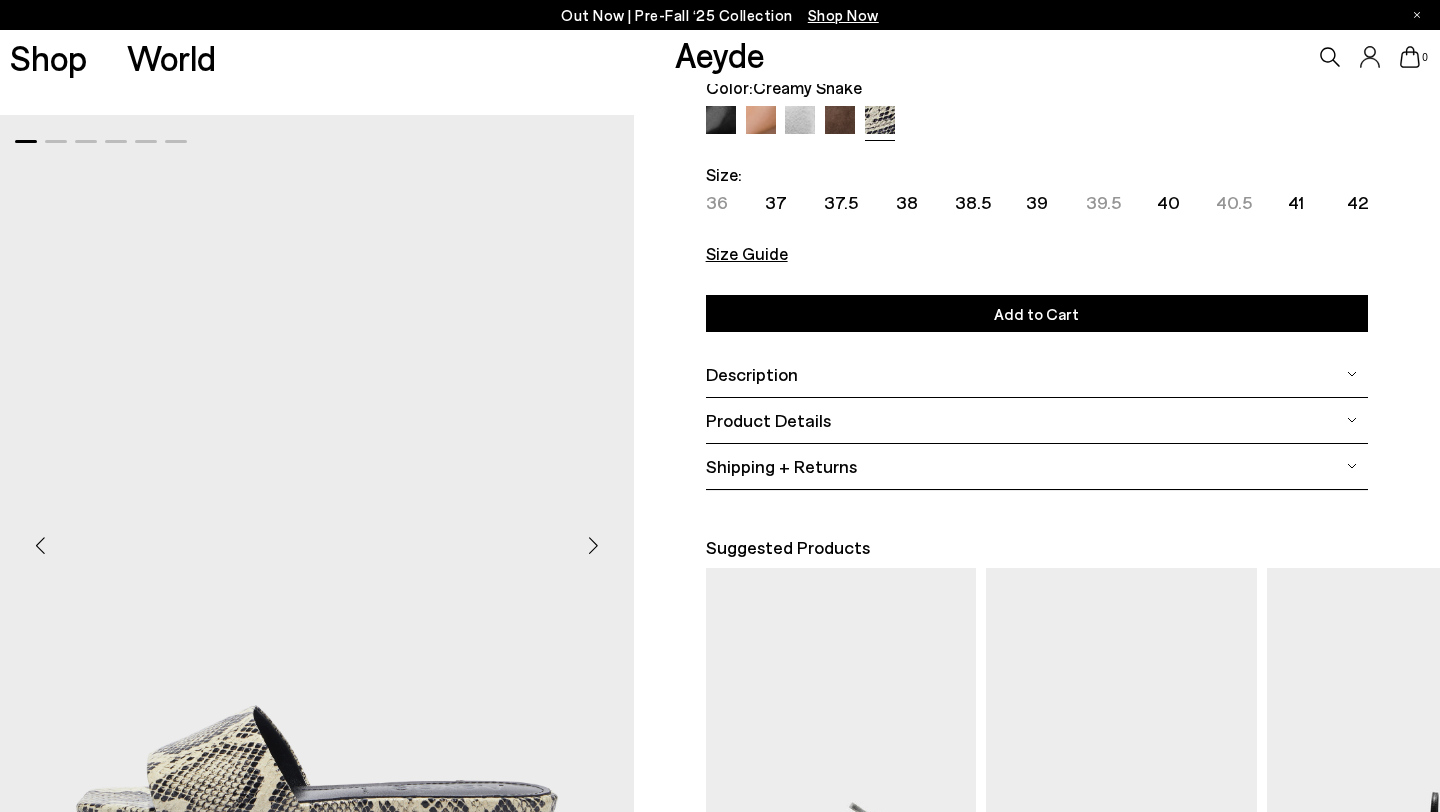 click on "Description" at bounding box center (1037, 374) 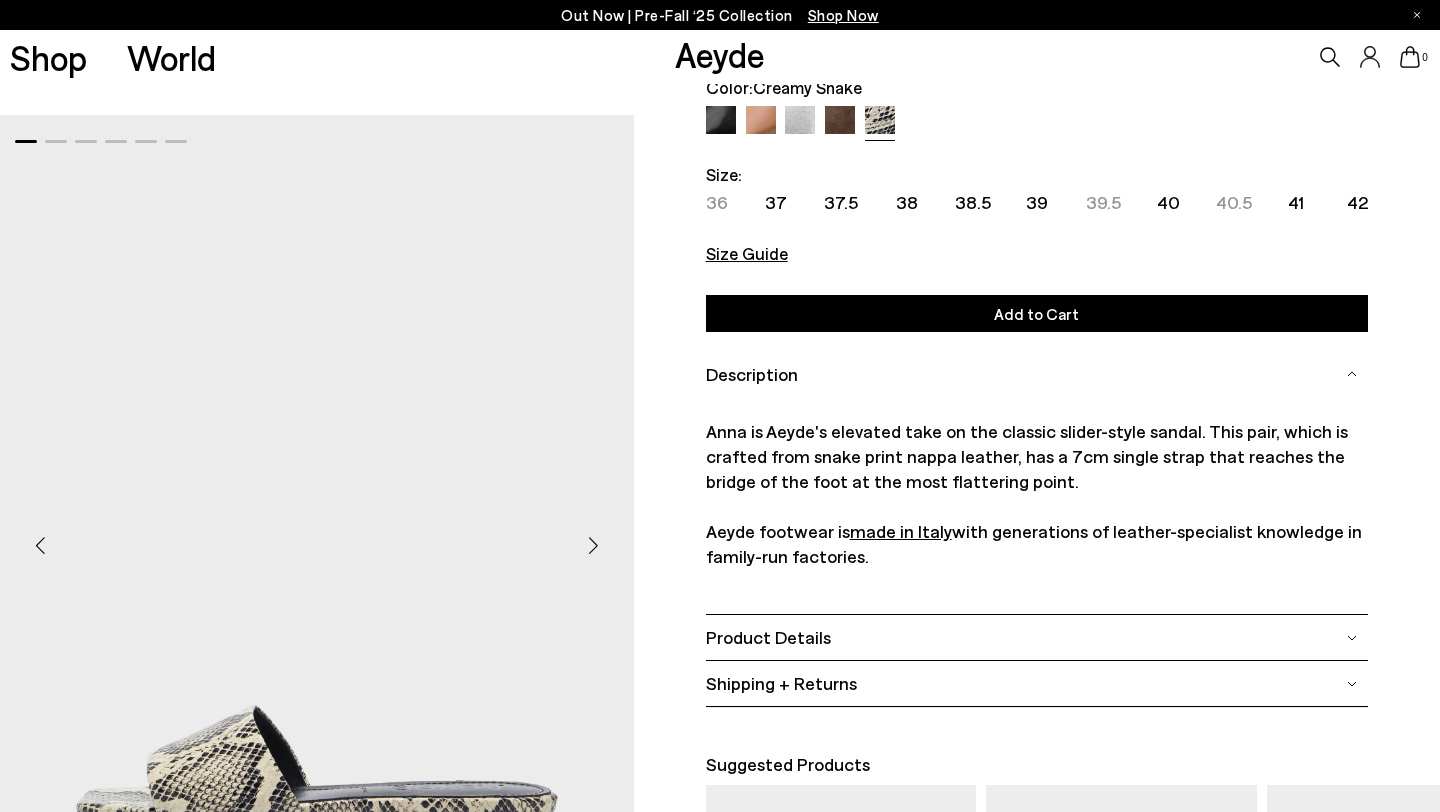 scroll, scrollTop: 0, scrollLeft: 0, axis: both 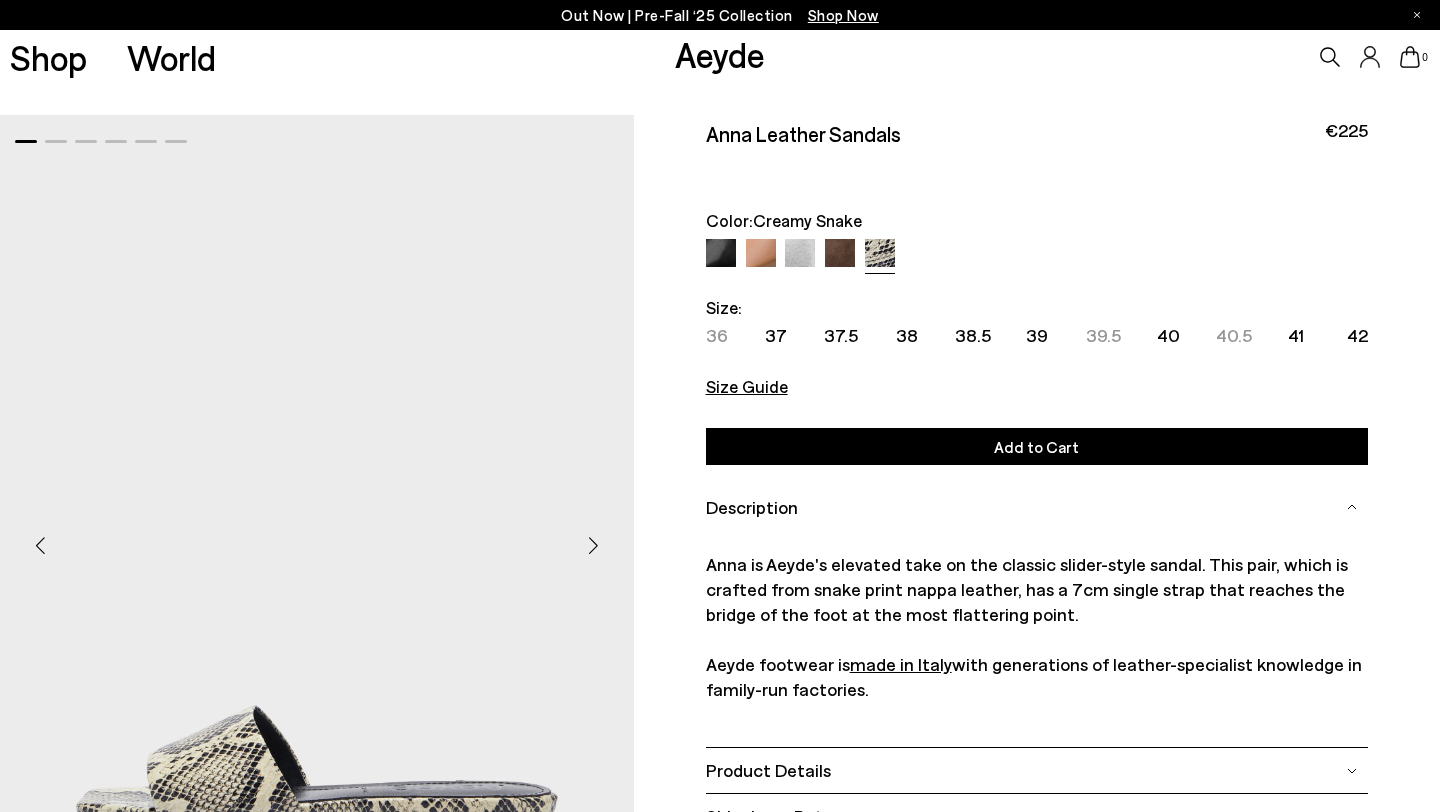 click at bounding box center [1037, 255] 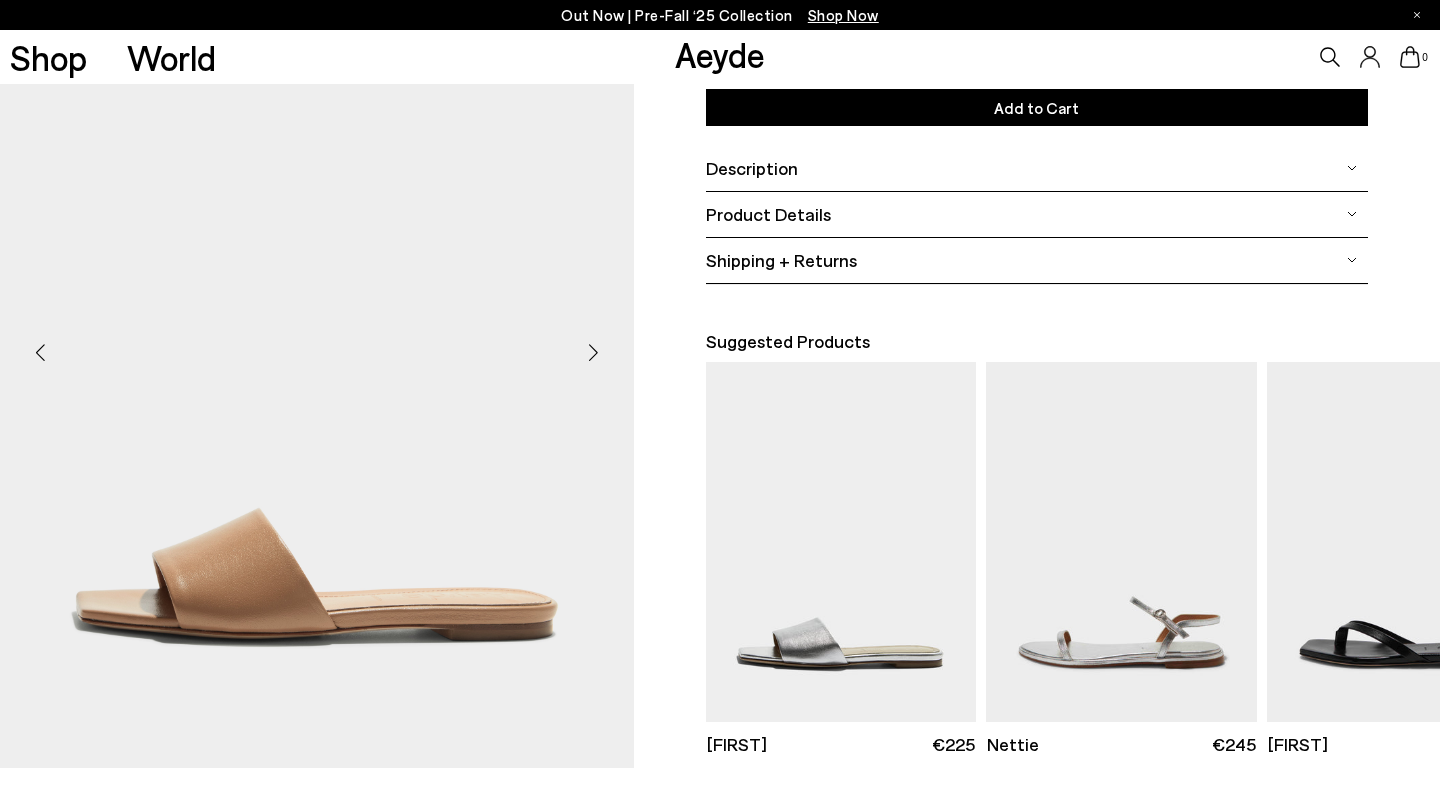 scroll, scrollTop: 905, scrollLeft: 0, axis: vertical 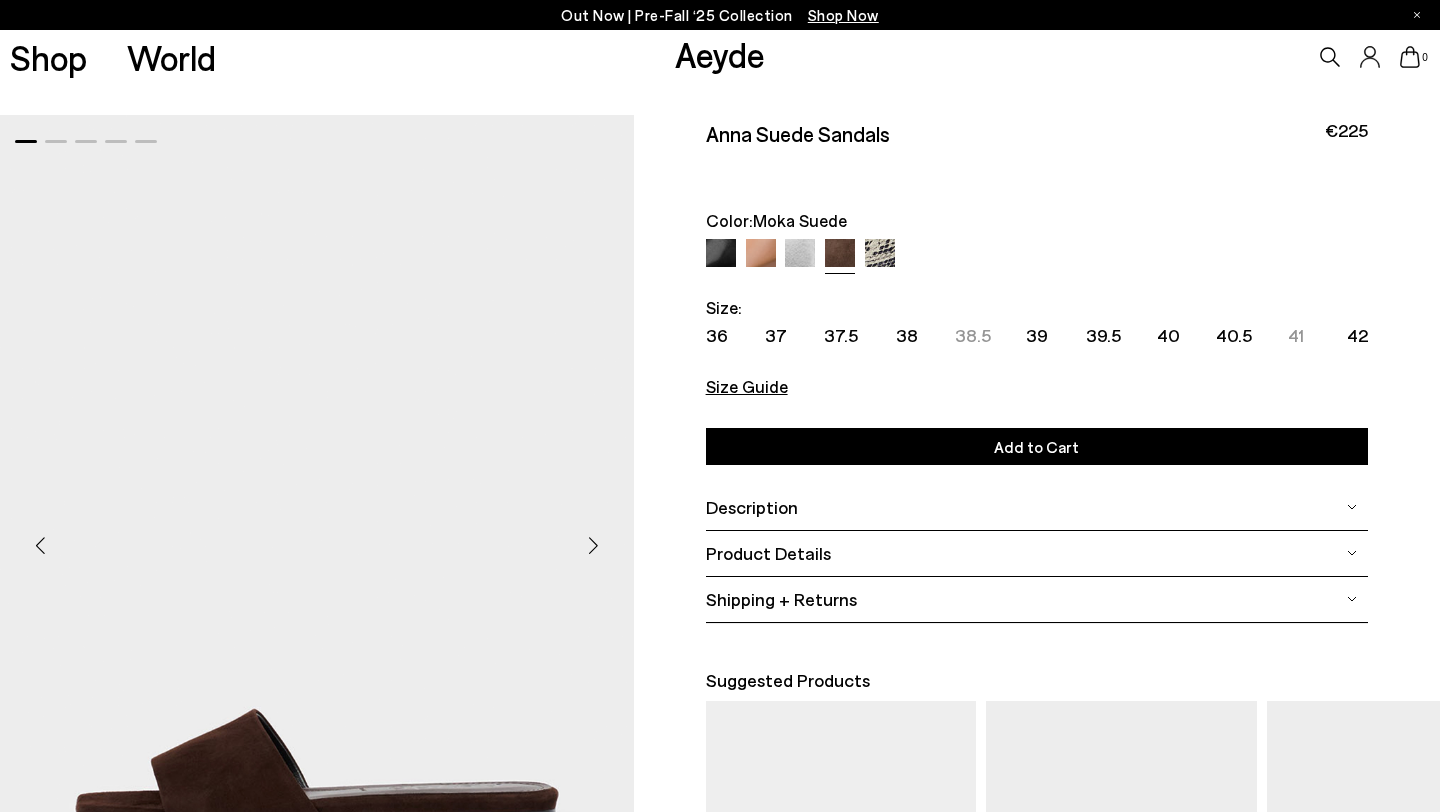 click at bounding box center [721, 254] 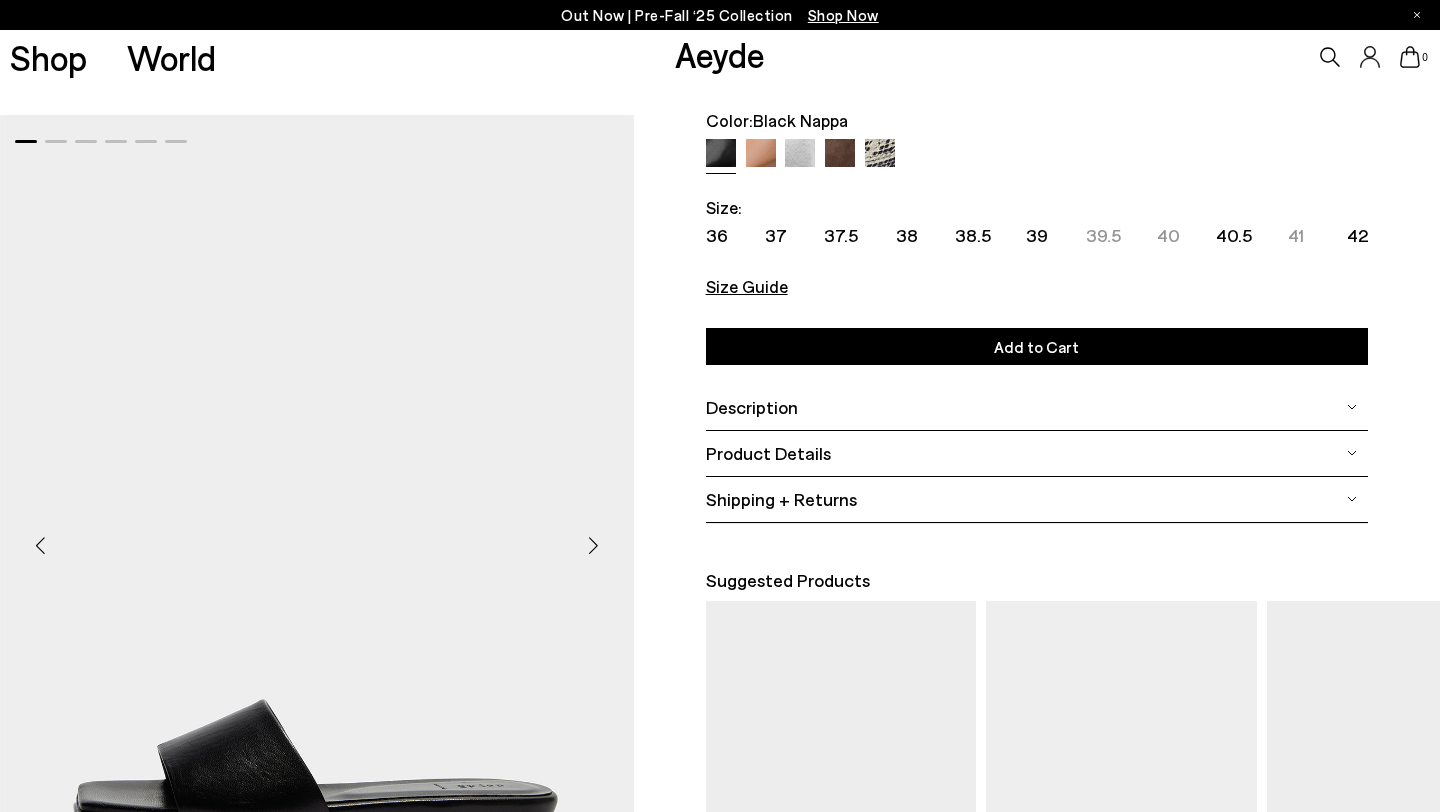 scroll, scrollTop: 0, scrollLeft: 0, axis: both 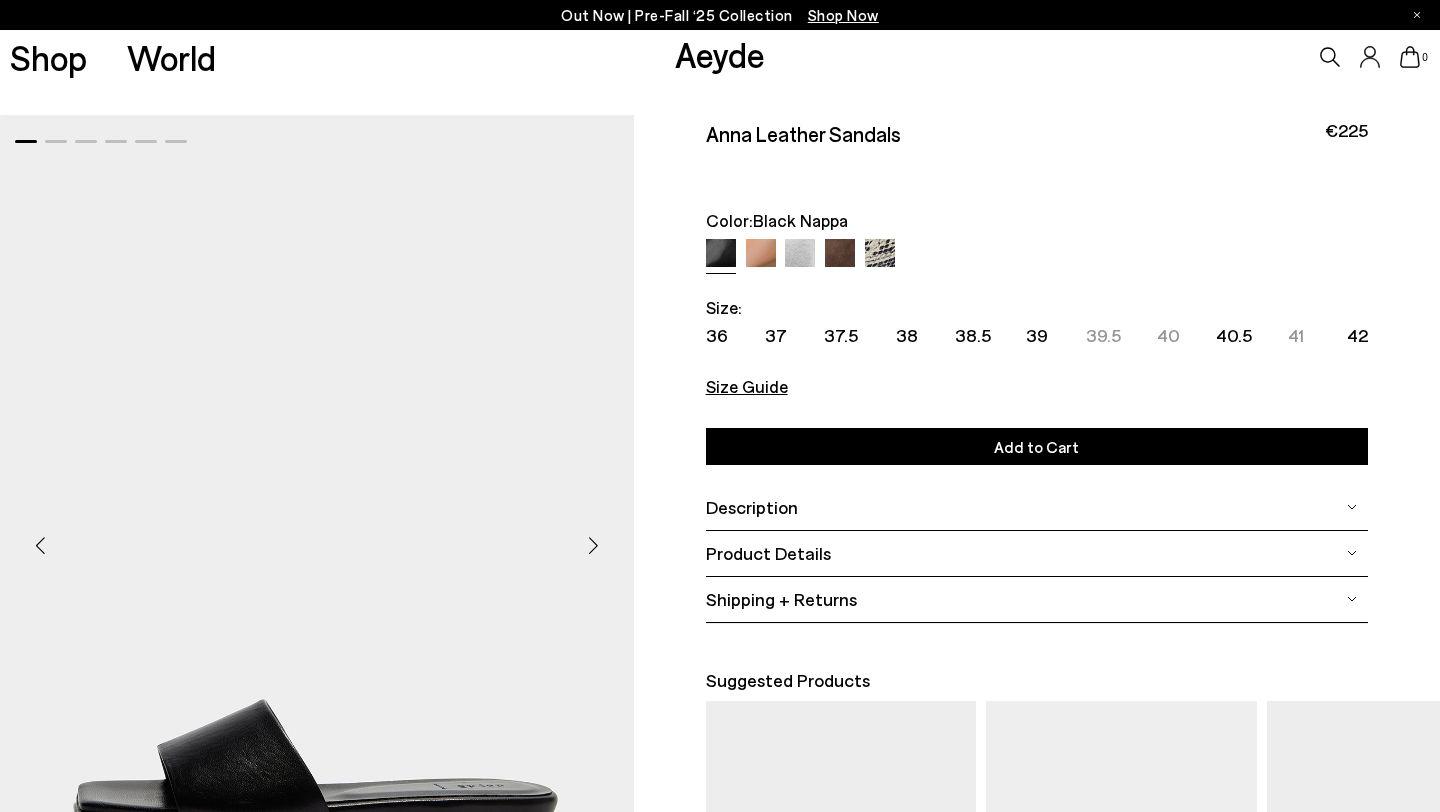 click at bounding box center [761, 254] 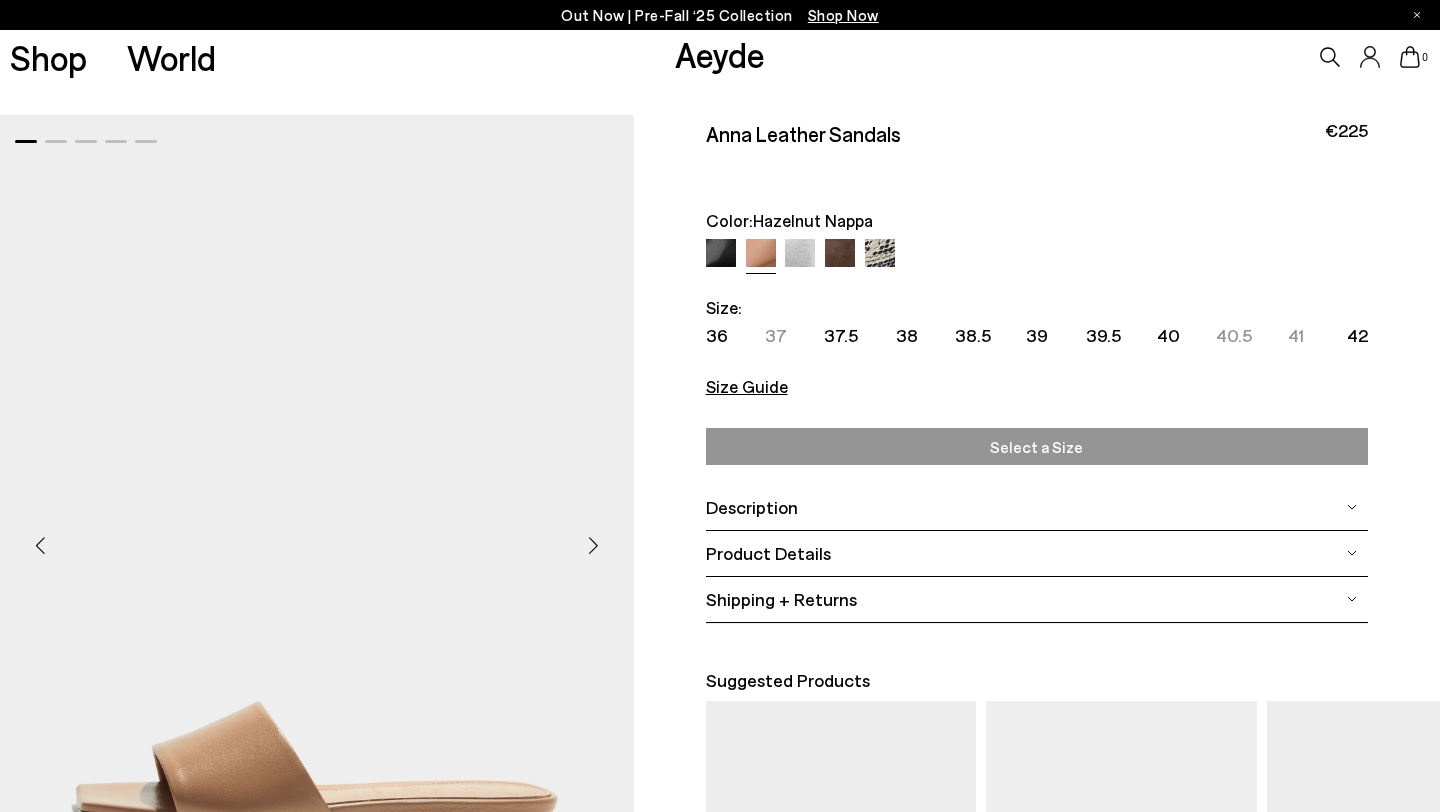 scroll, scrollTop: 16, scrollLeft: 0, axis: vertical 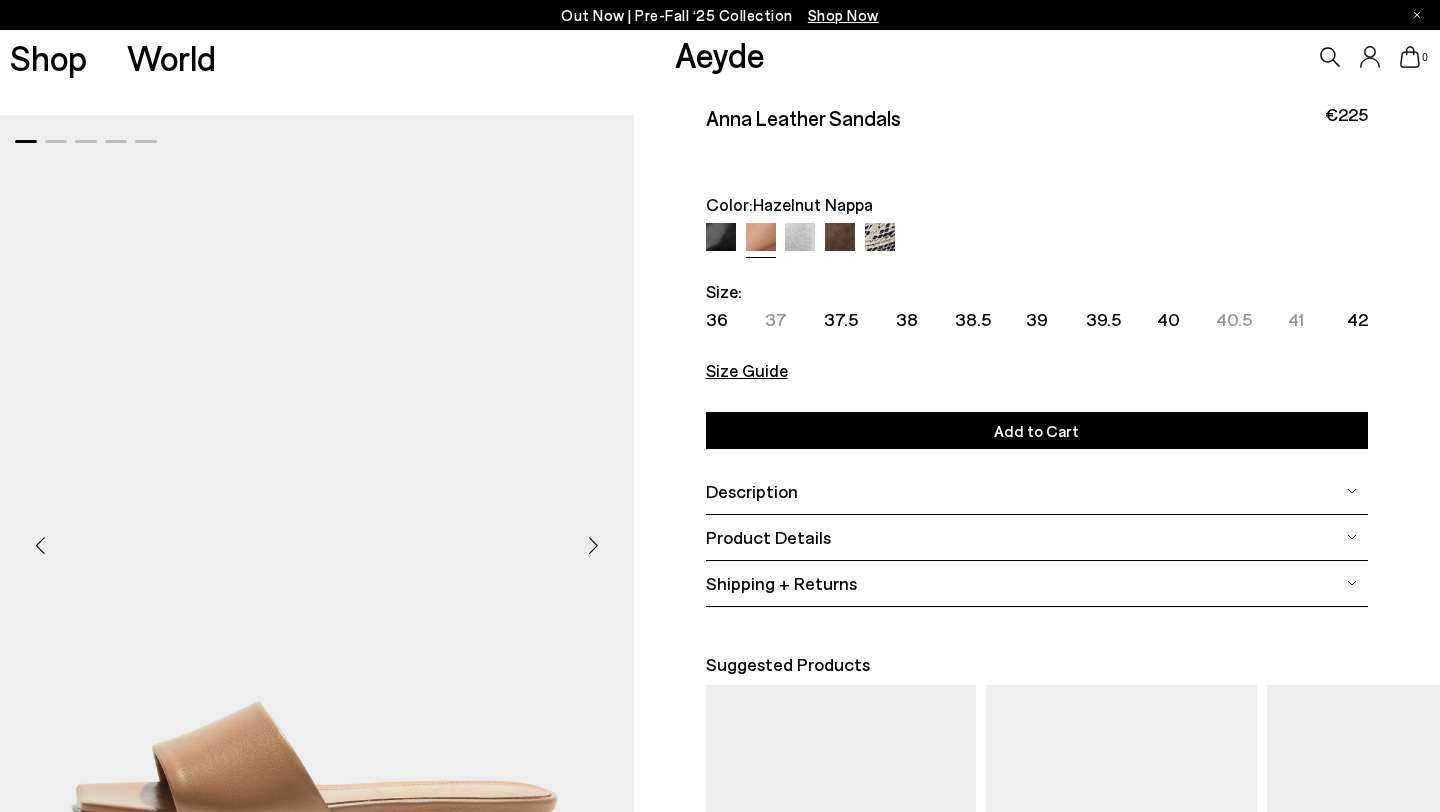 click at bounding box center [800, 238] 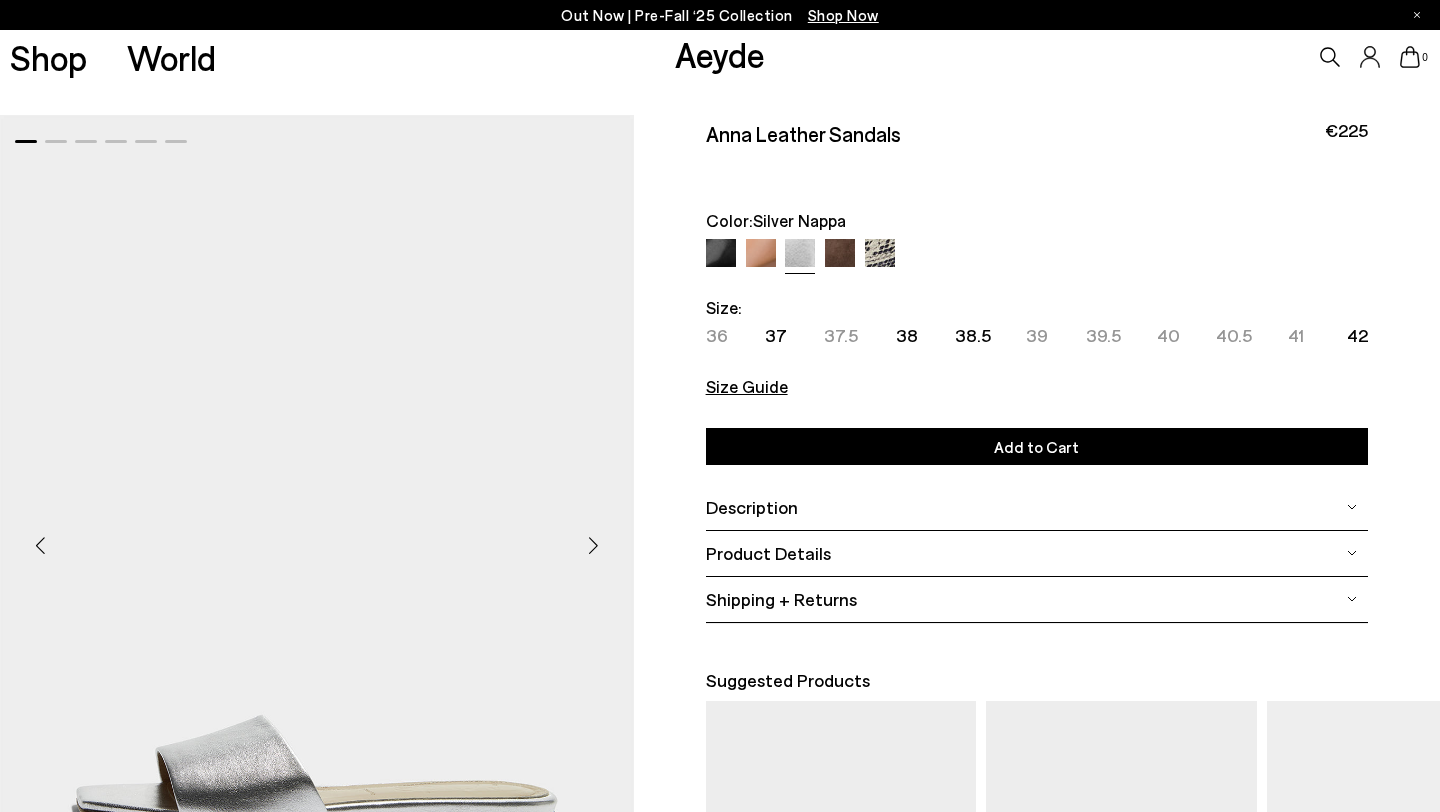 scroll, scrollTop: 0, scrollLeft: 0, axis: both 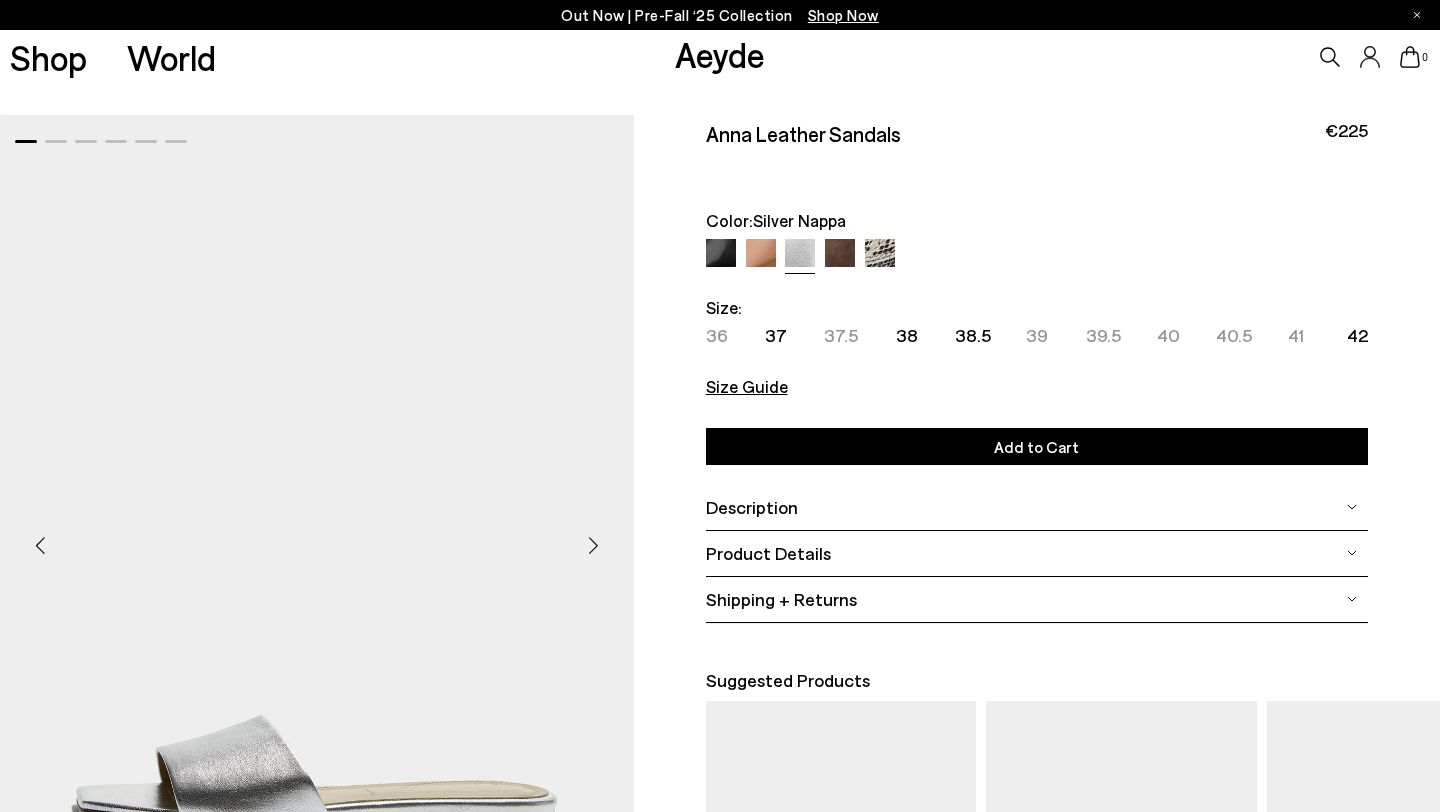 click on "Size Guide" at bounding box center (747, 386) 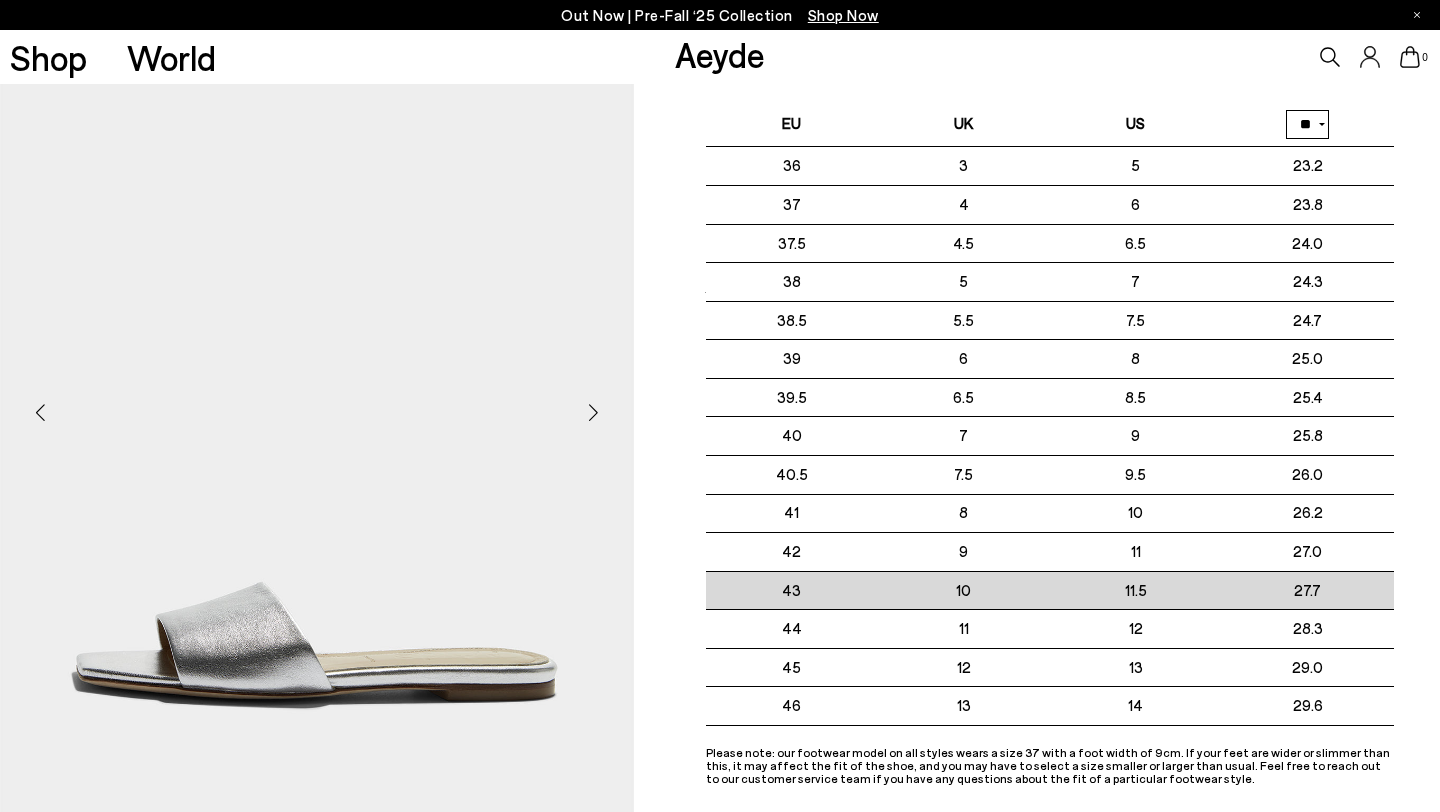 scroll, scrollTop: 108, scrollLeft: 0, axis: vertical 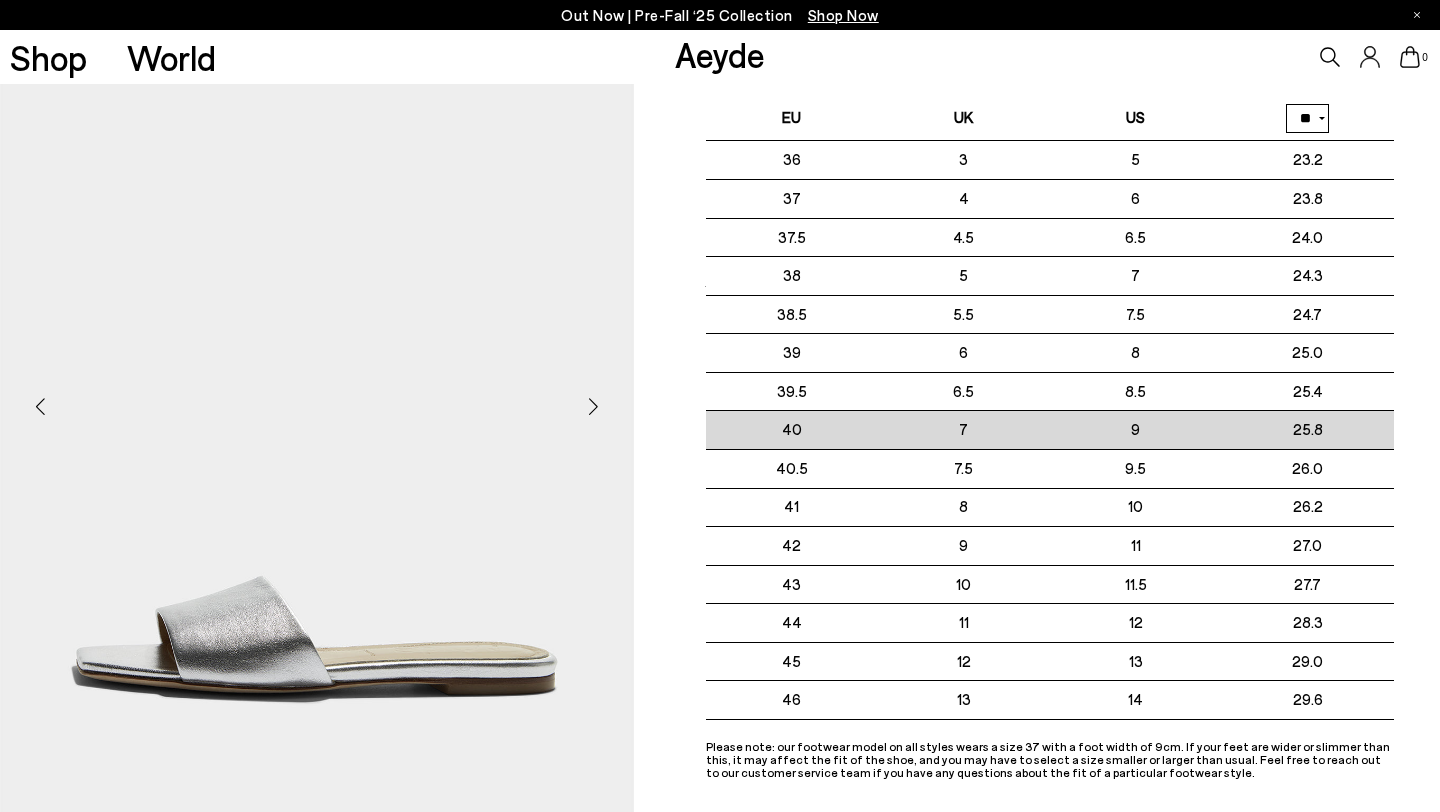 click on "25.8" at bounding box center [1308, 430] 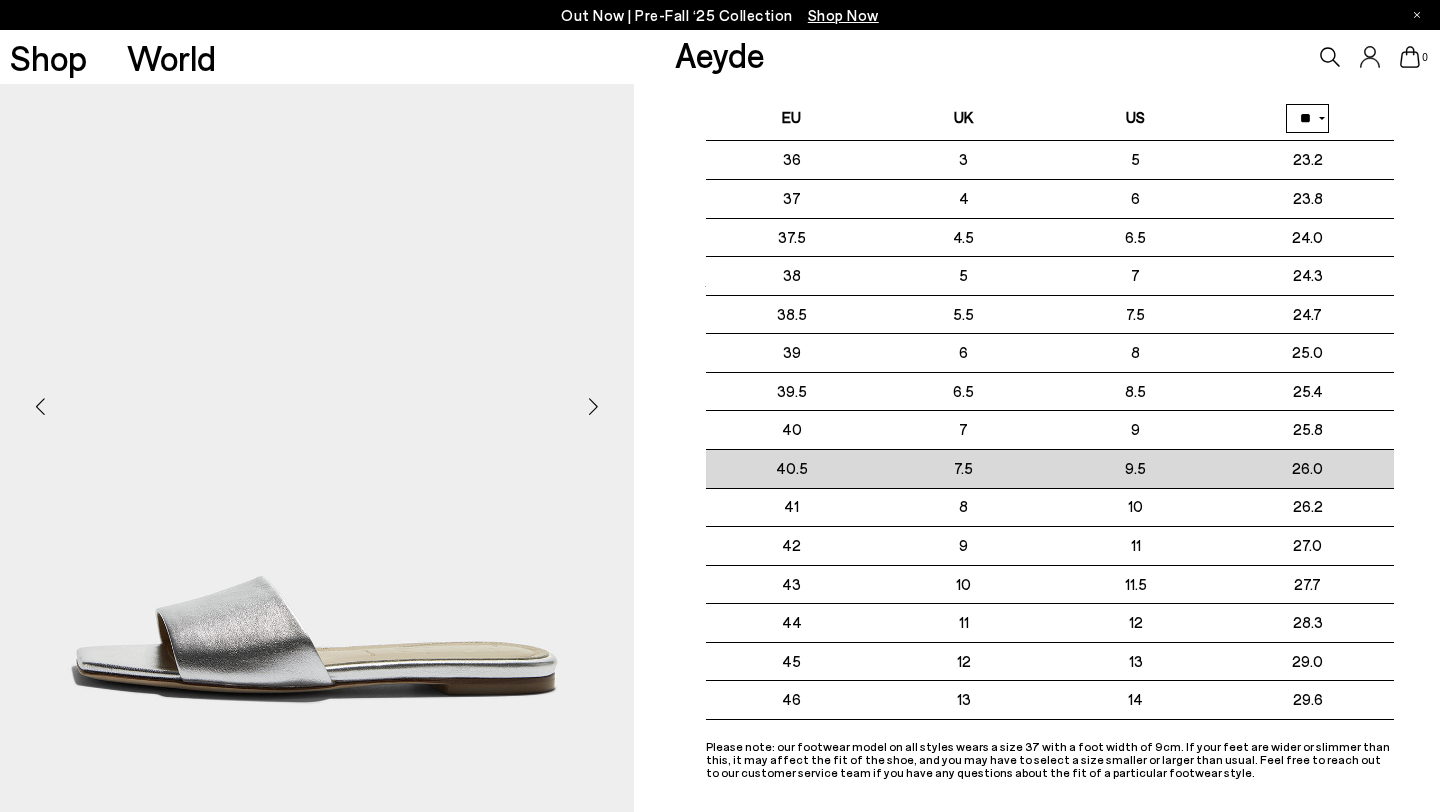 click on "26.0" at bounding box center [1308, 468] 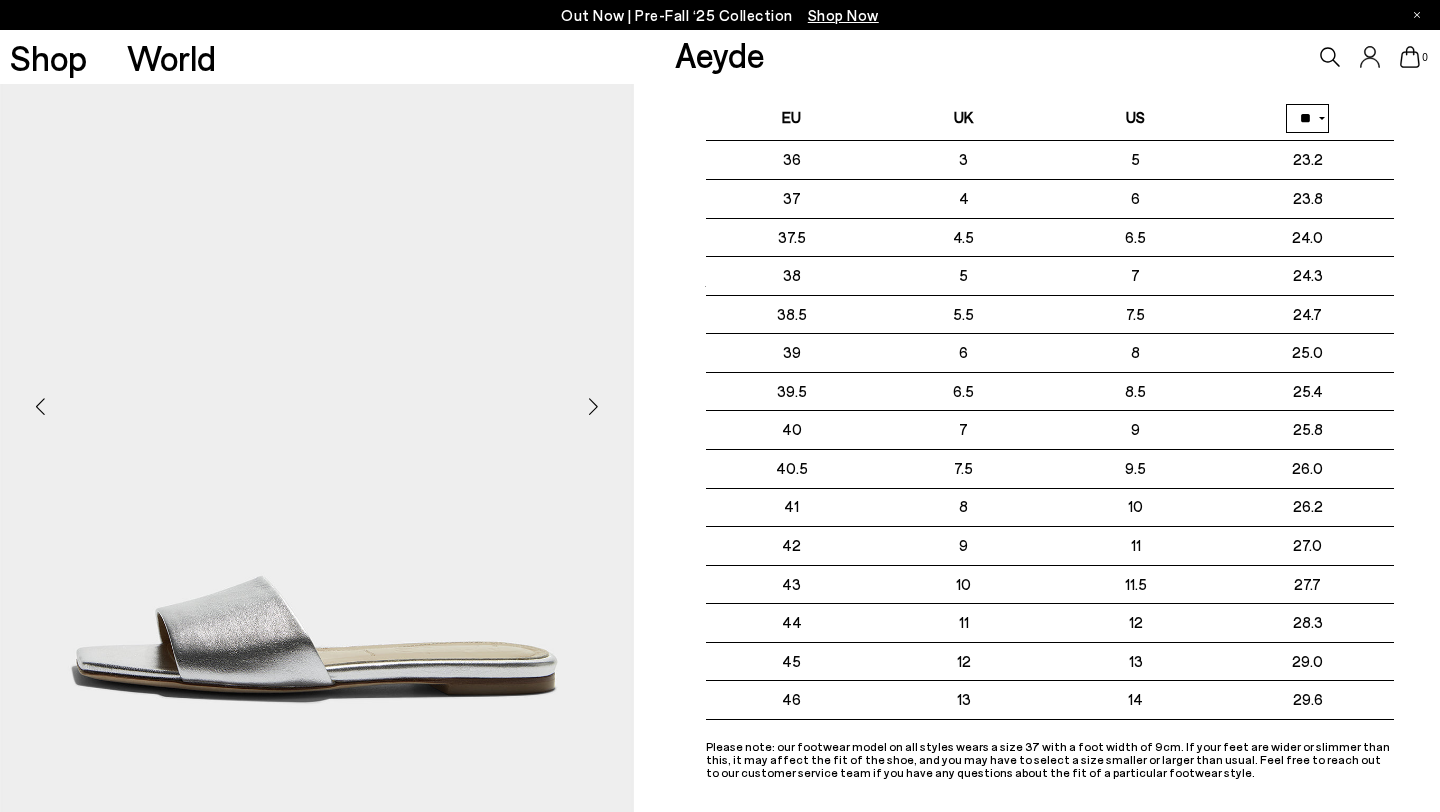 click on "Size Guide
Shoes
Belt
Our shoes come in European sizing. The easiest way to measure your foot is to stand on a sheet of paper, border your foot with a pen and measure the length between your heel and your longest toe. Please reference our size guide below:
EU
UK US ** **" at bounding box center (1037, 266) 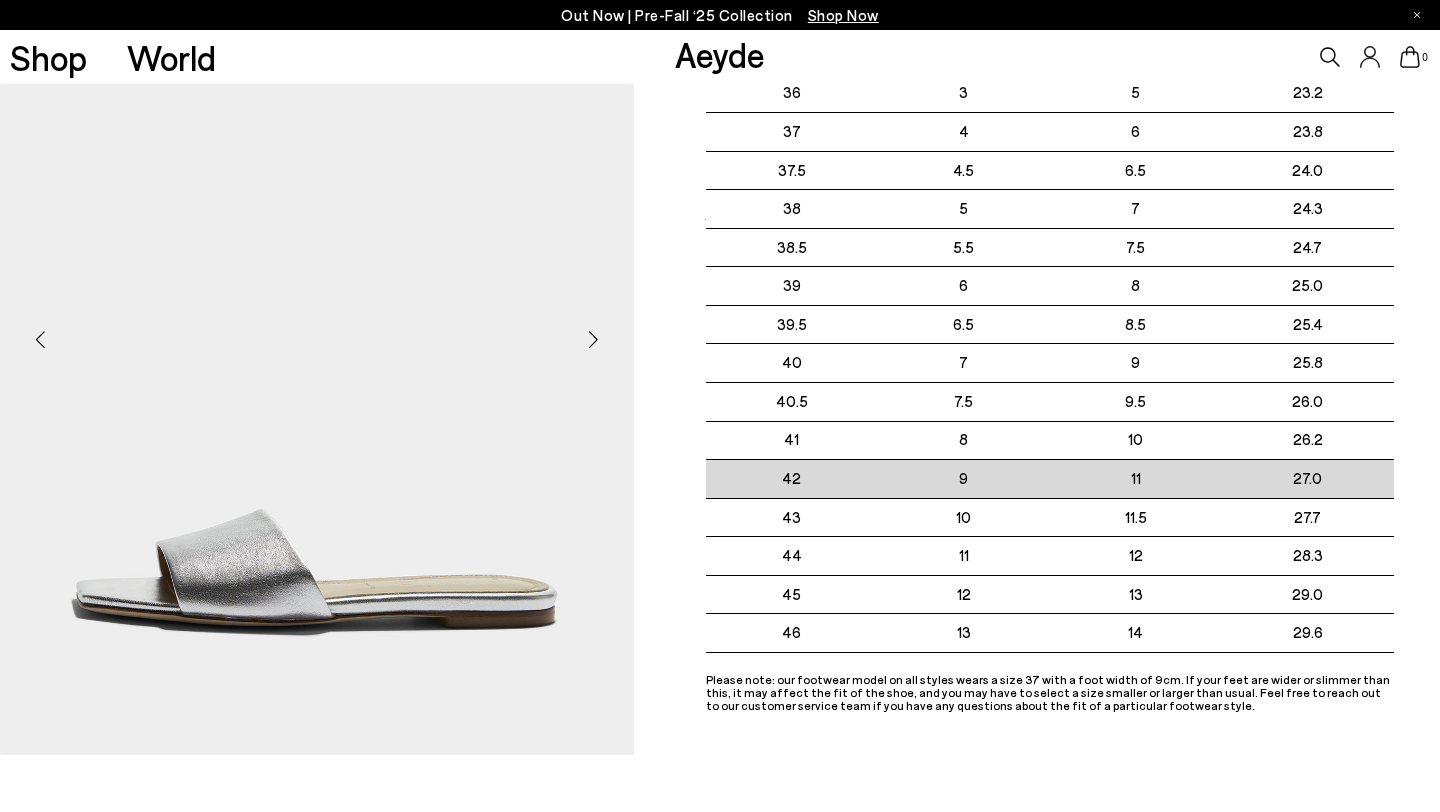 scroll, scrollTop: 0, scrollLeft: 0, axis: both 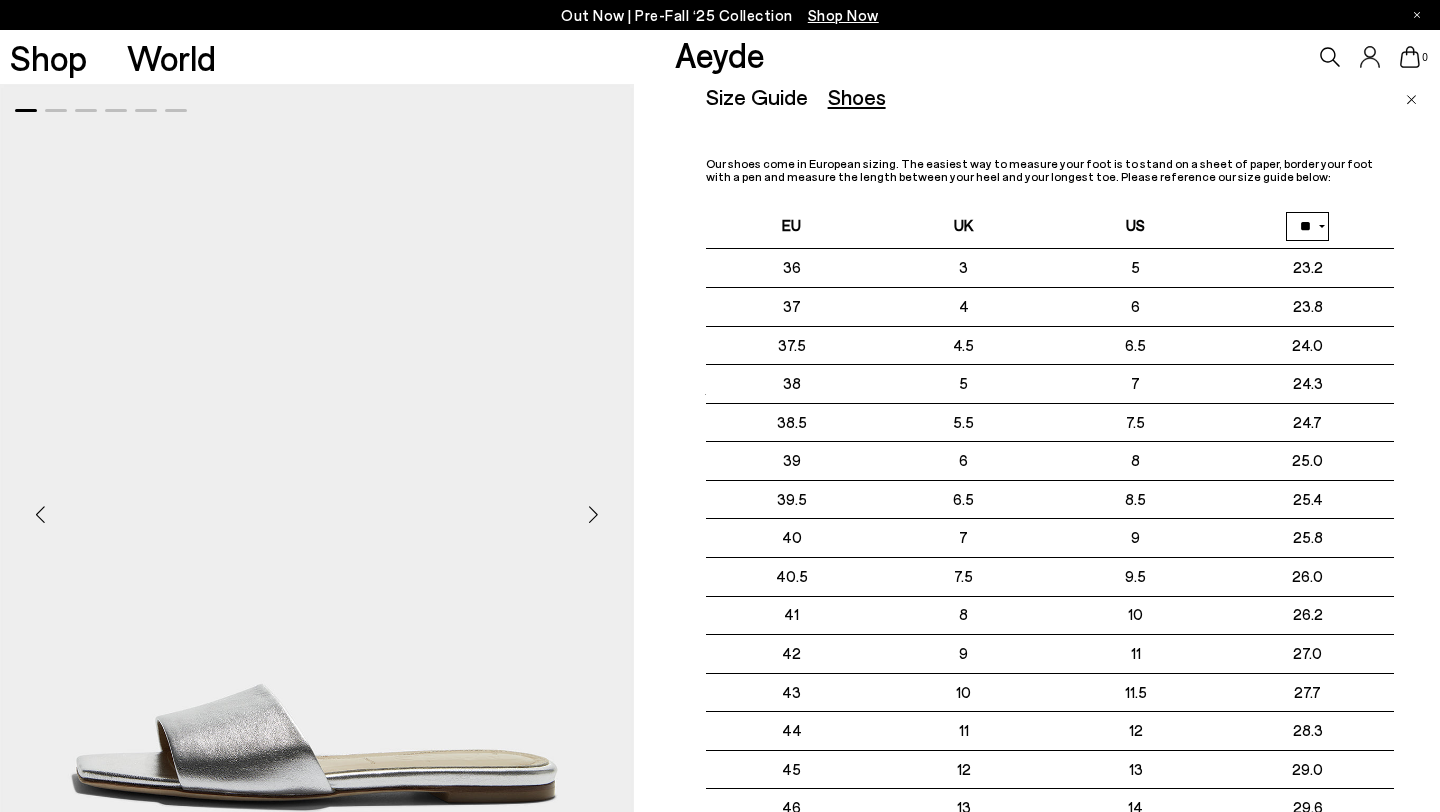 click on "Shop
World
Aeyde
0" at bounding box center (720, 57) 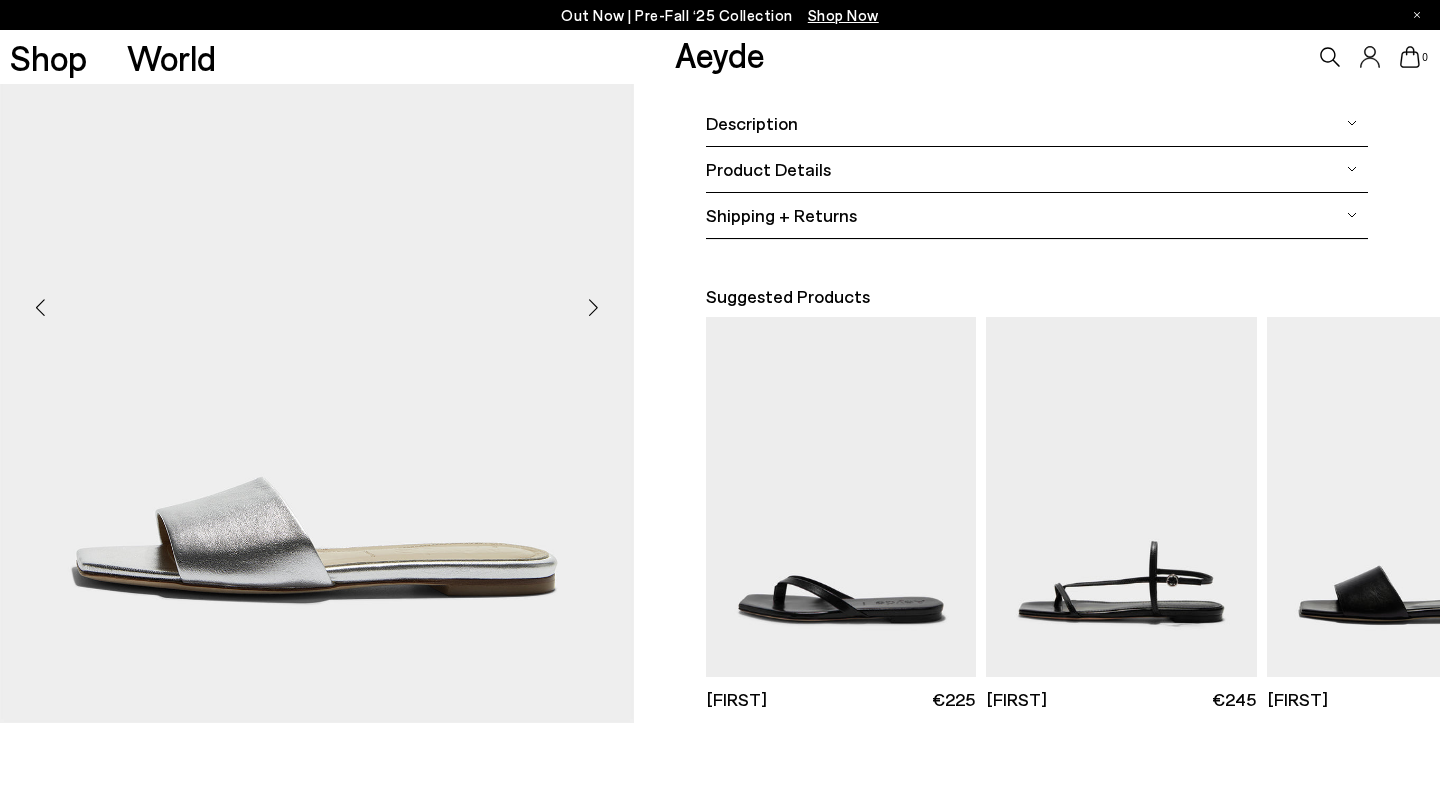 scroll, scrollTop: 0, scrollLeft: 0, axis: both 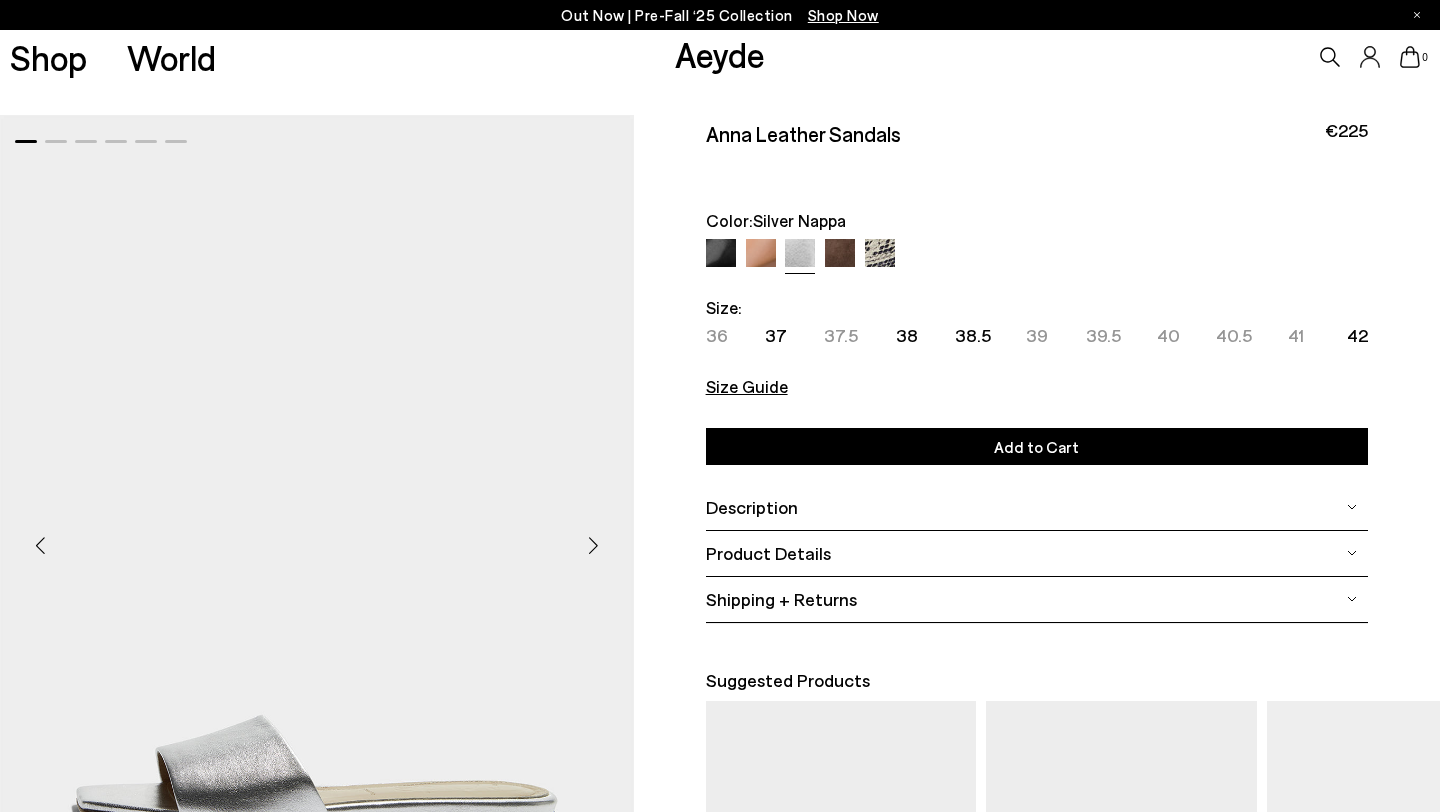 click on "Anna Leather Sandals" at bounding box center (803, 133) 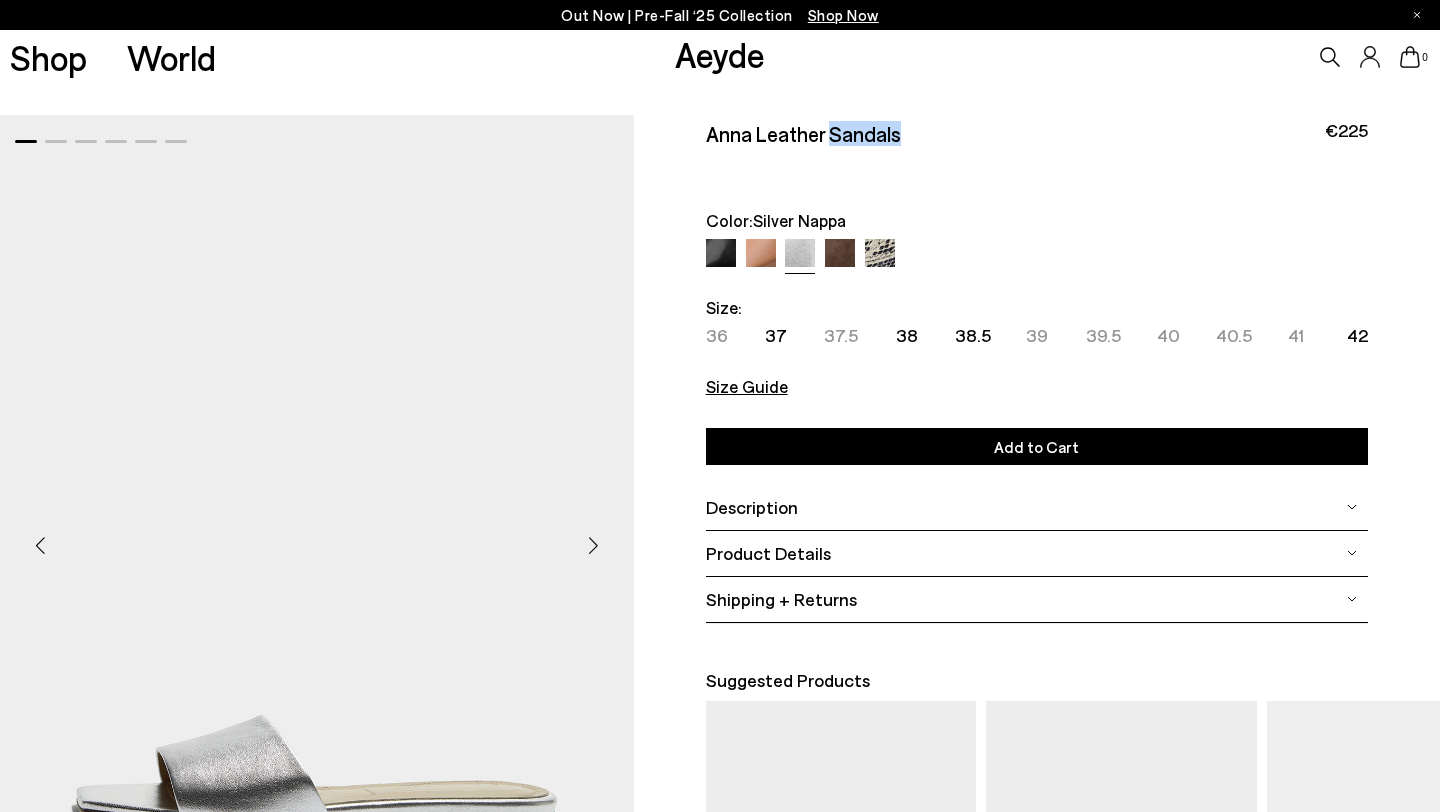 click on "Anna Leather Sandals" at bounding box center (803, 133) 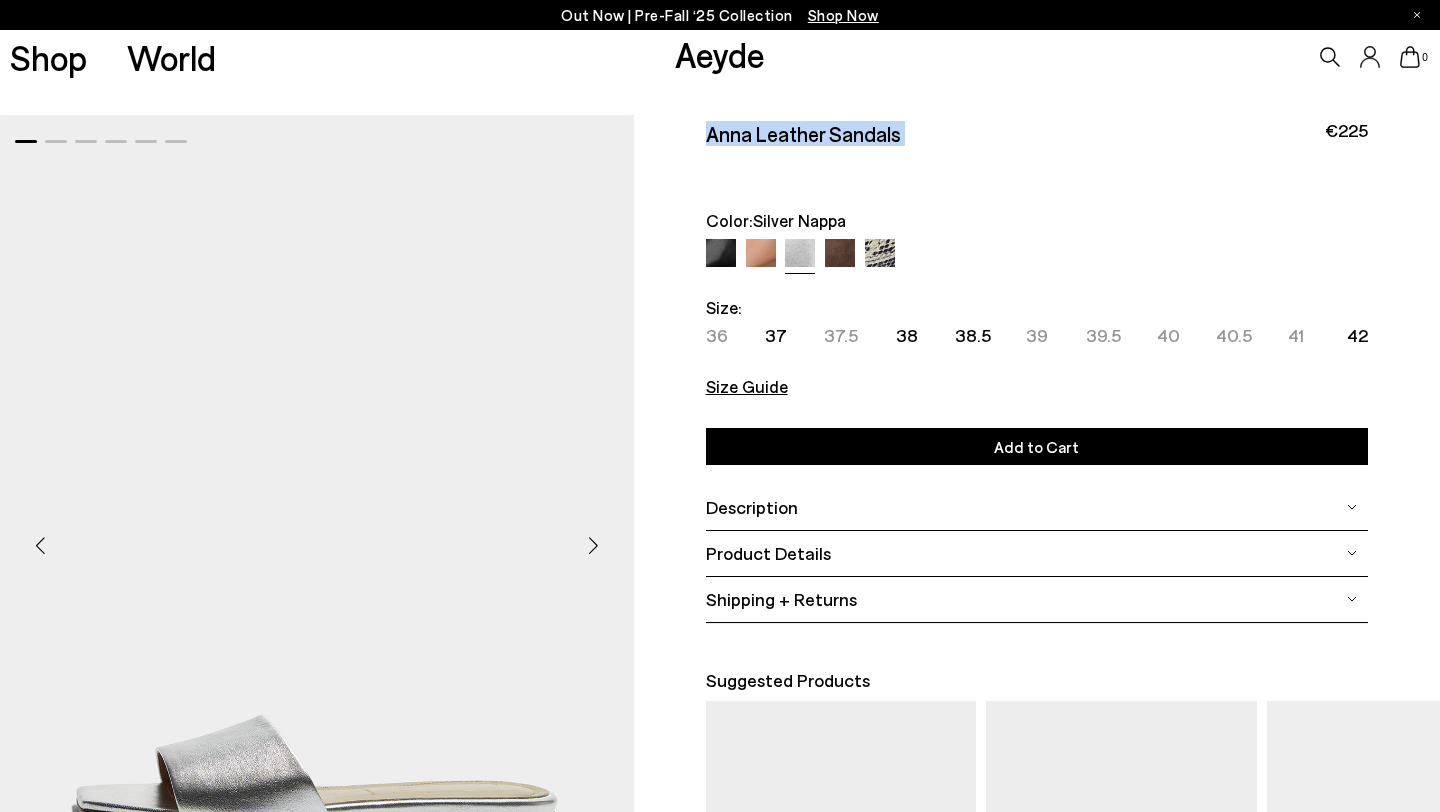 copy on "Anna Leather Sandals" 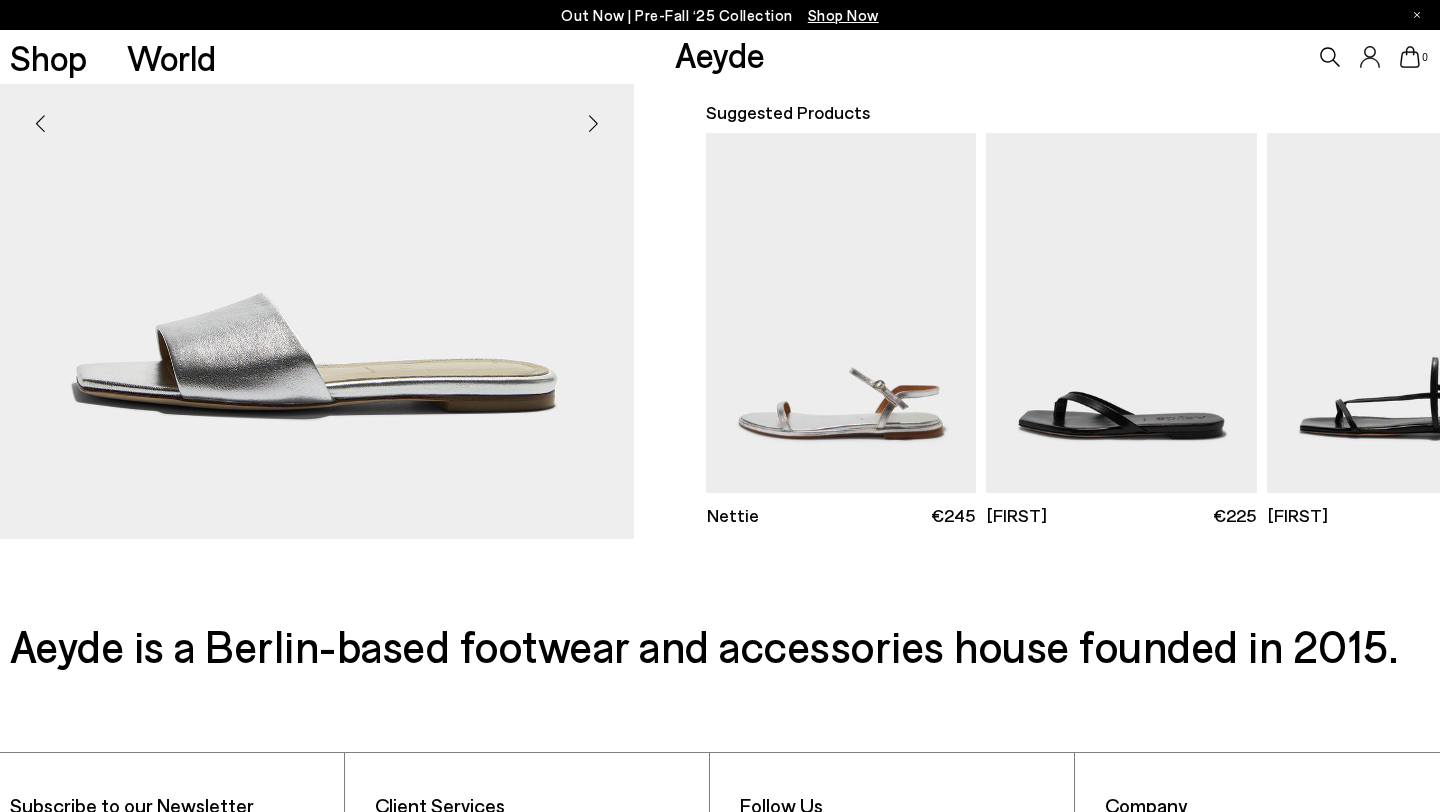 scroll, scrollTop: 0, scrollLeft: 0, axis: both 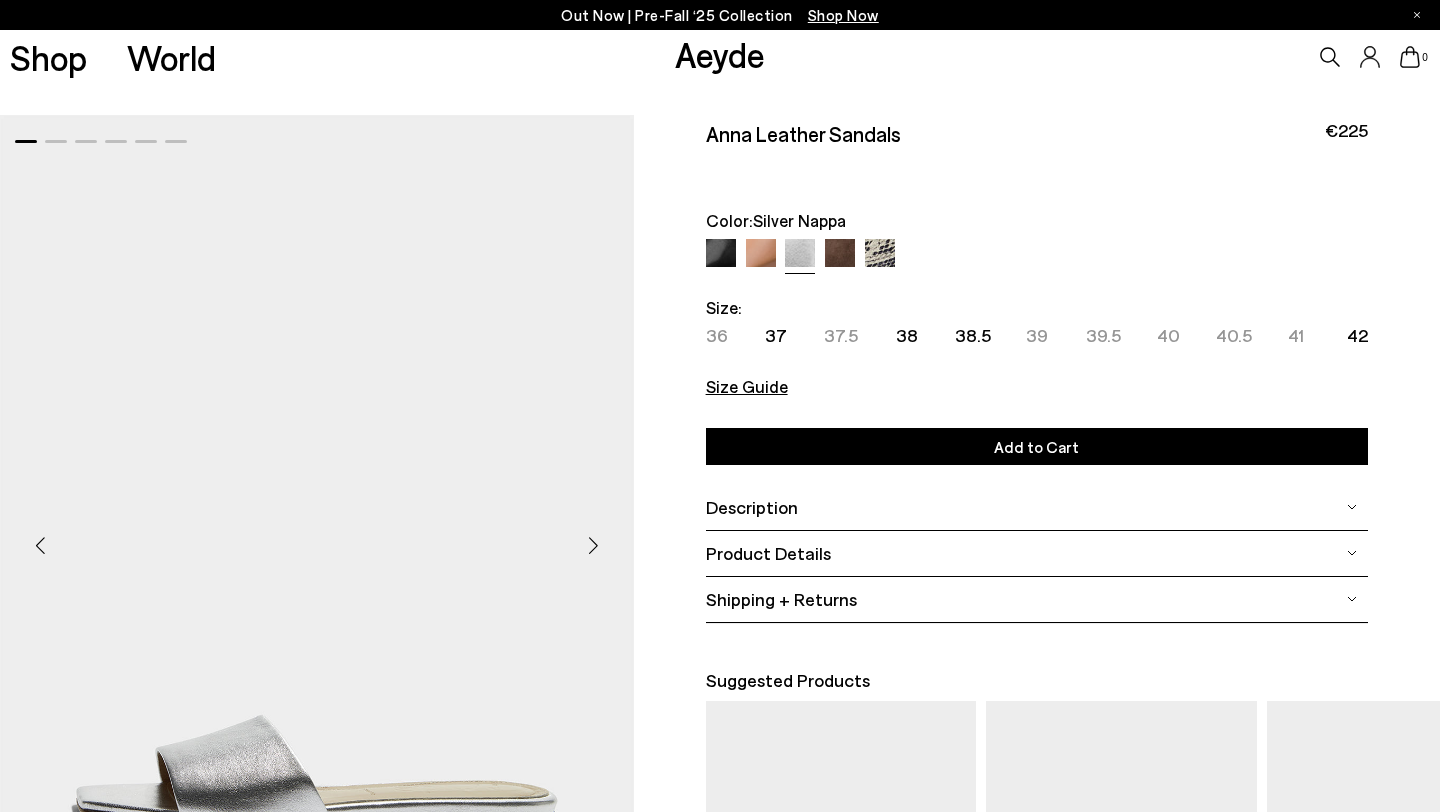 click at bounding box center [594, 546] 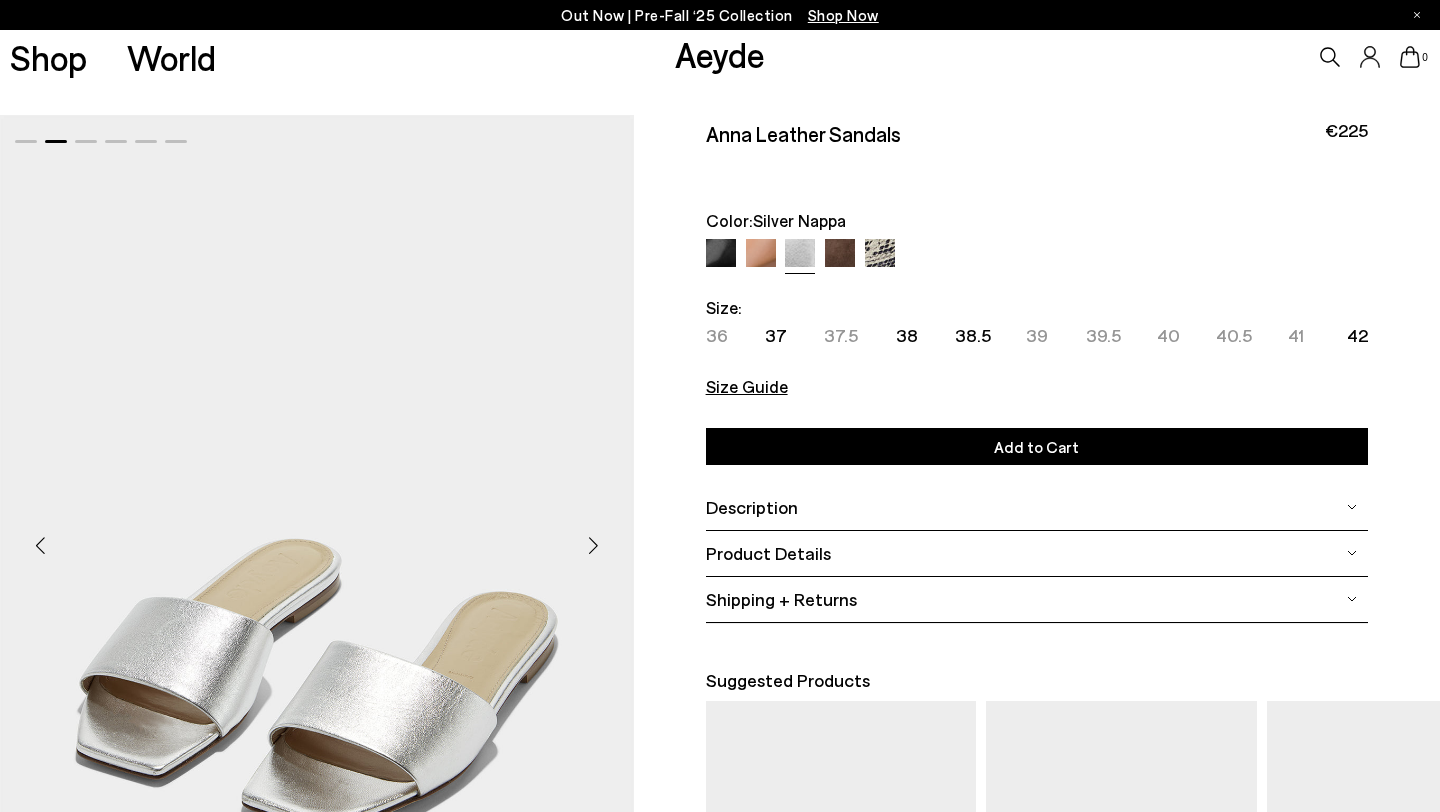 click at bounding box center (594, 546) 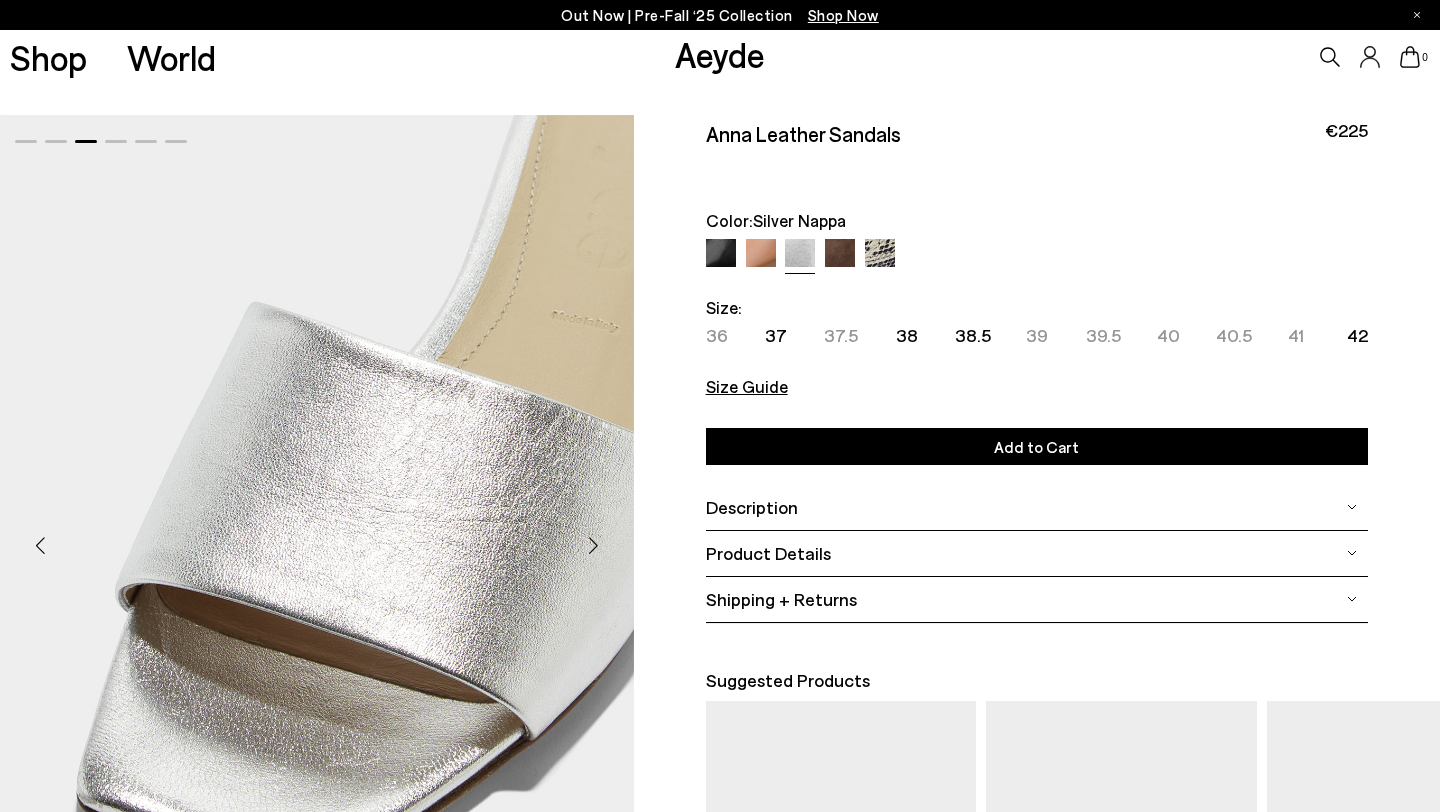 click at bounding box center (594, 546) 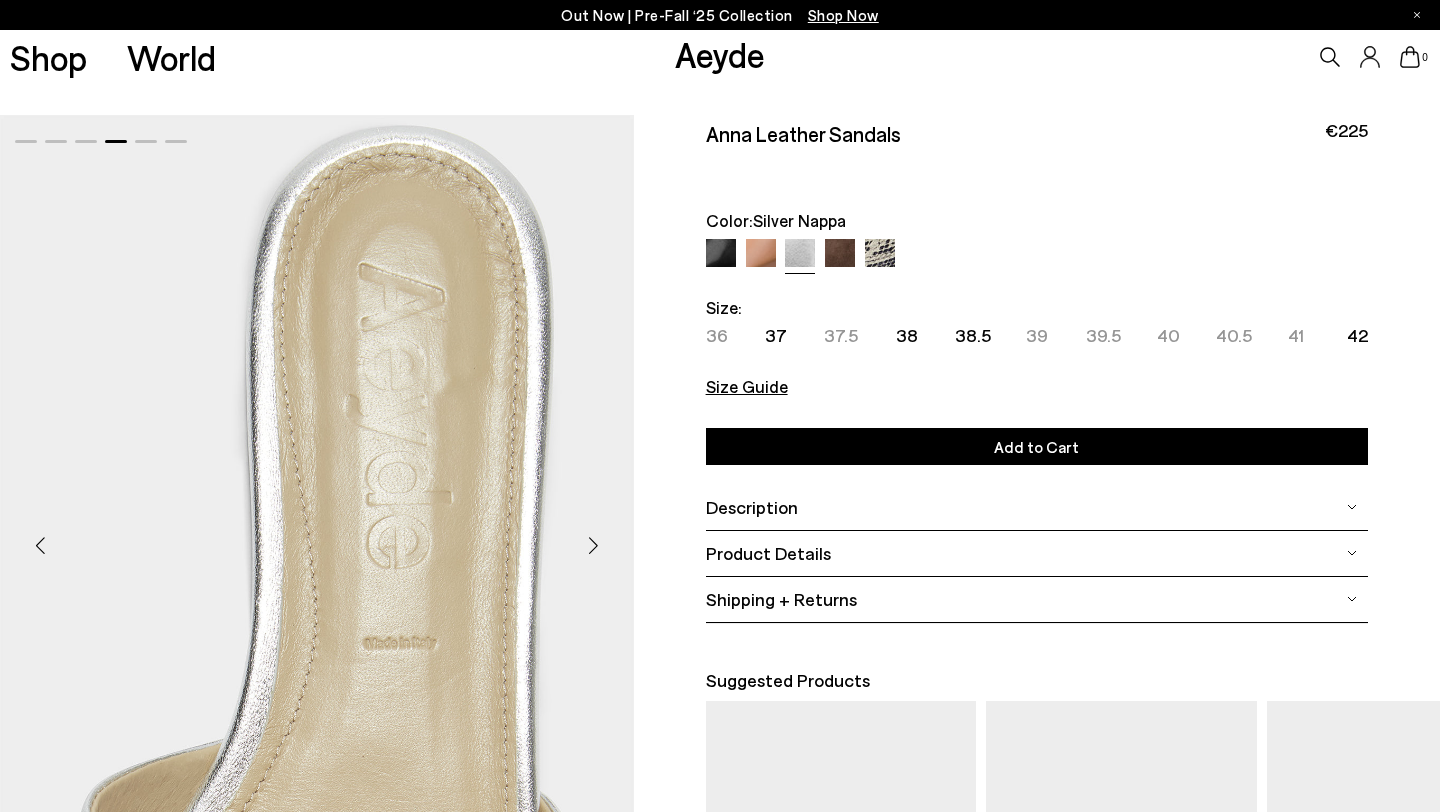 click at bounding box center (594, 546) 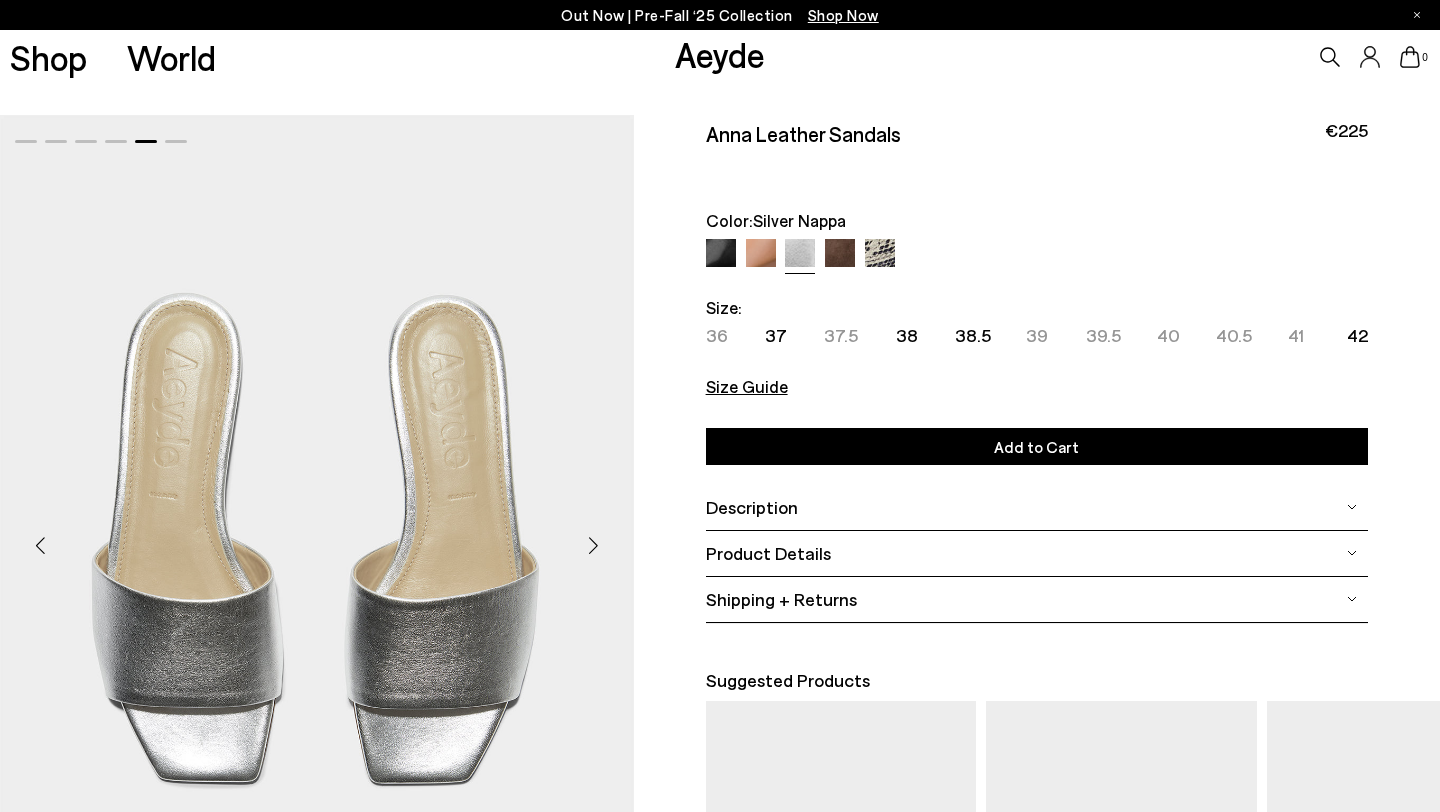 click at bounding box center (594, 546) 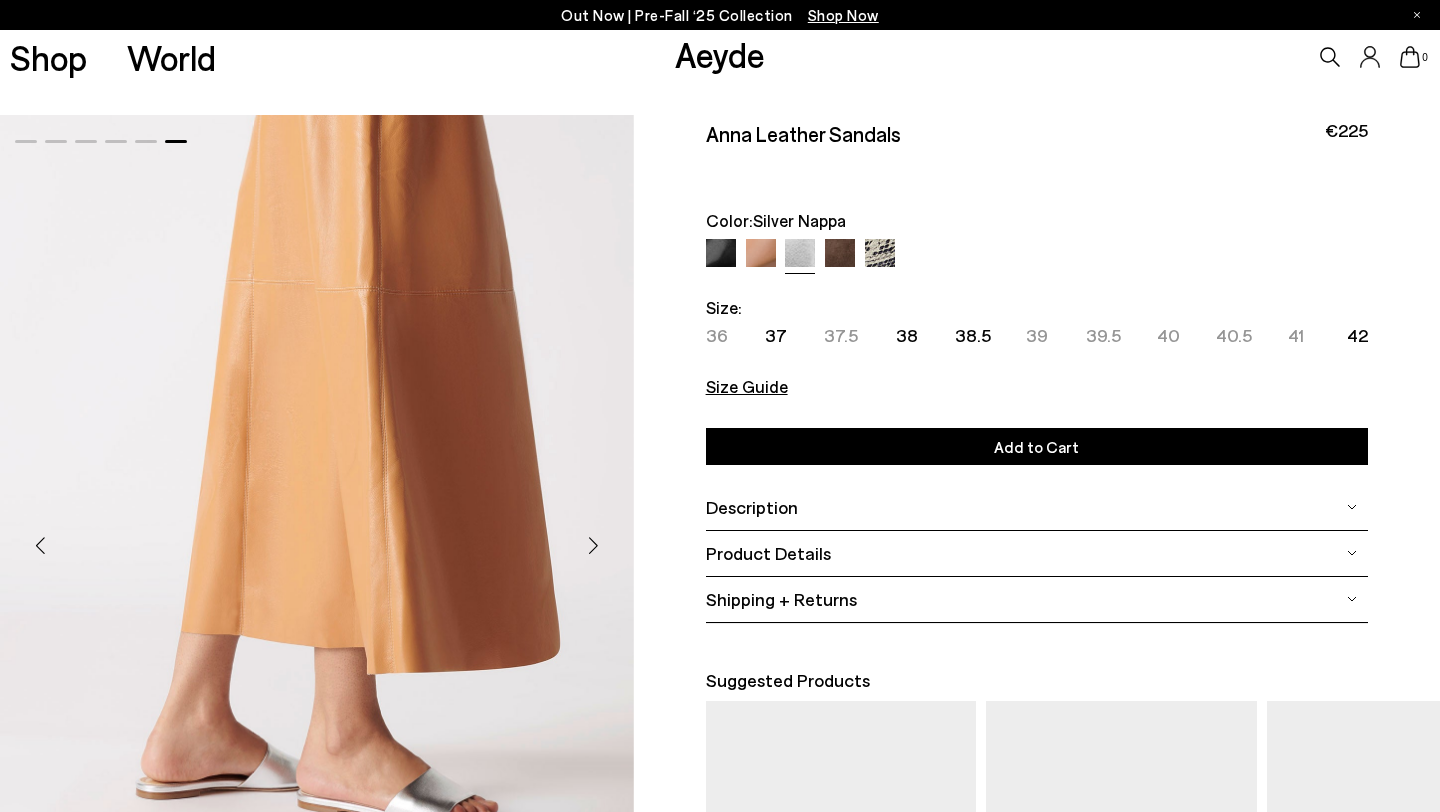 click at bounding box center [594, 546] 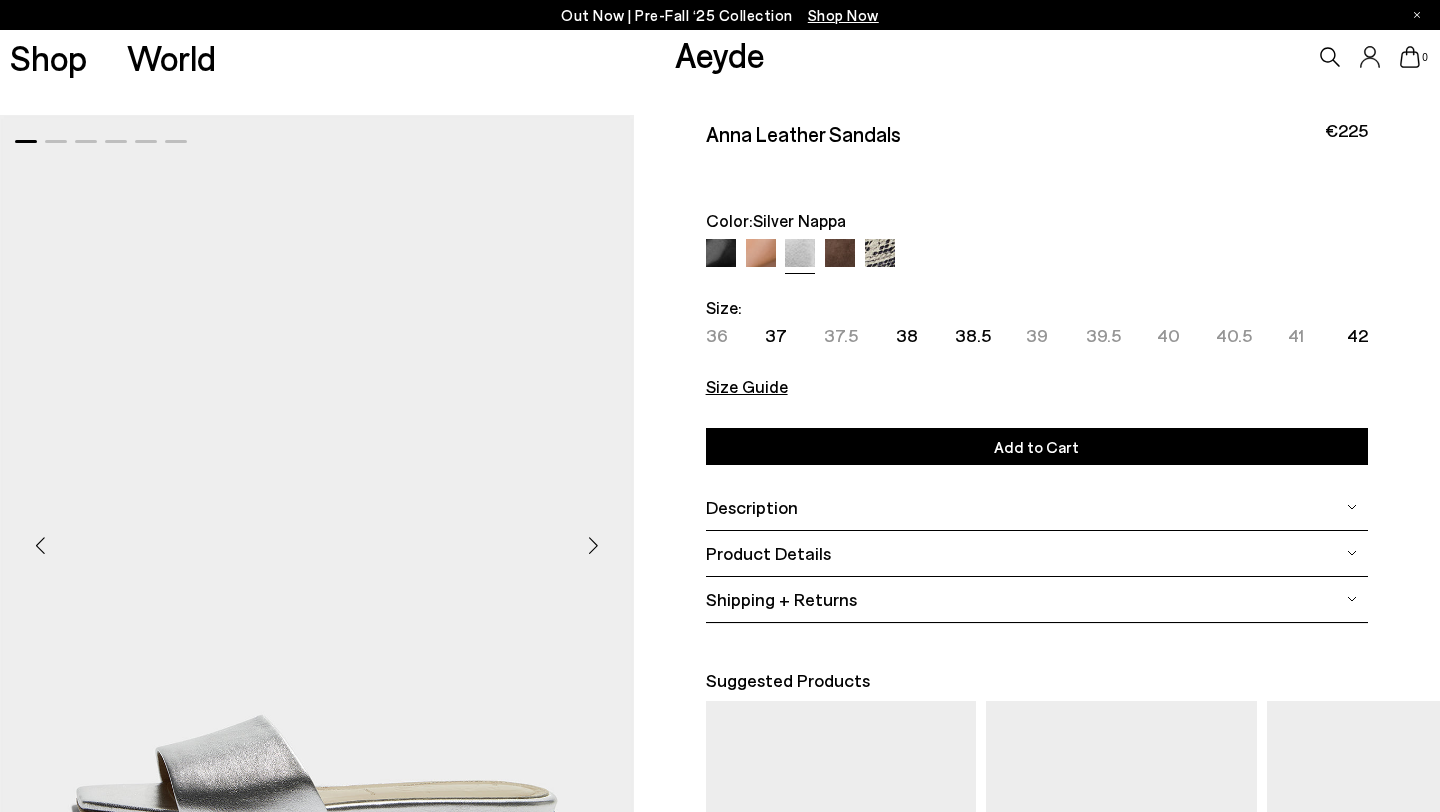 click at bounding box center [40, 546] 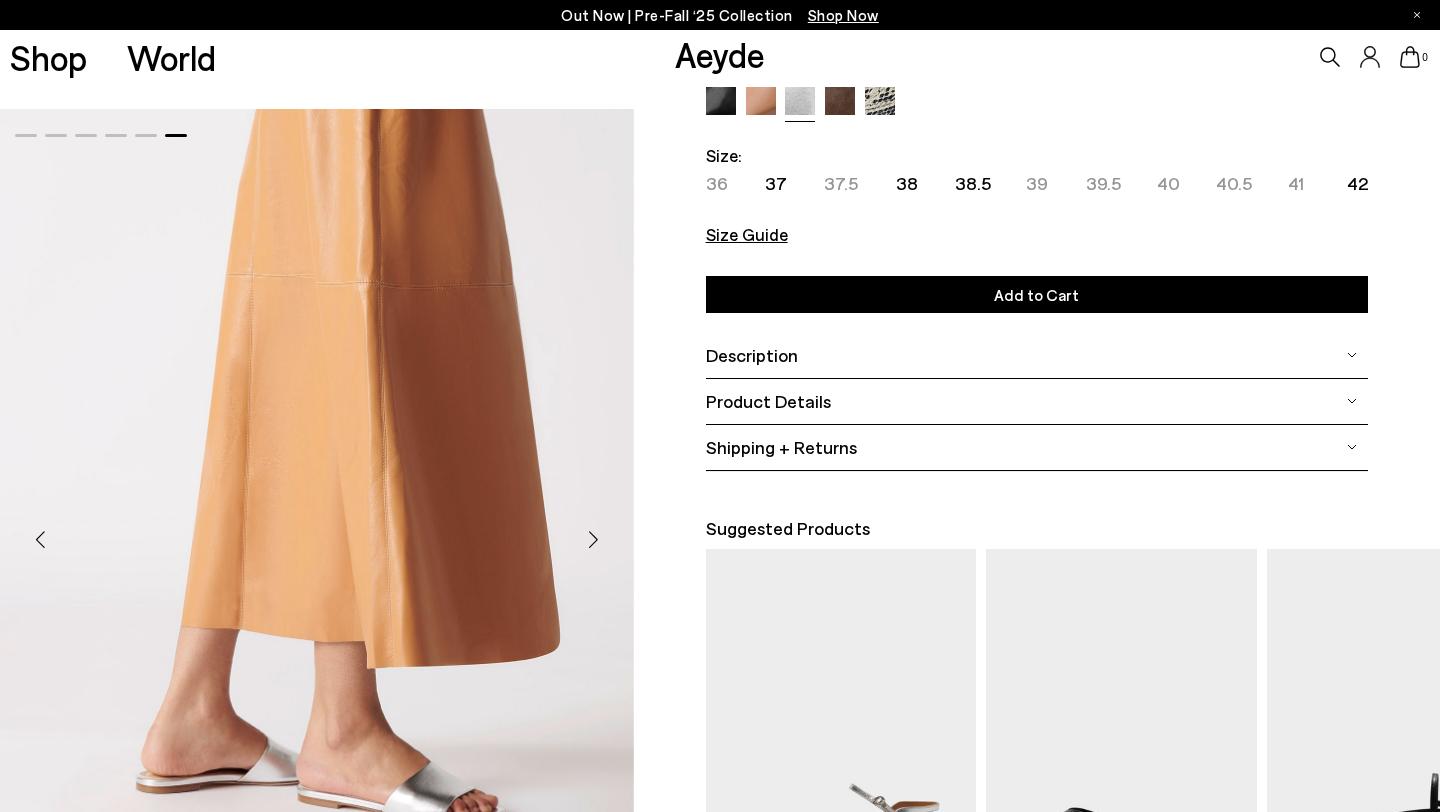 scroll, scrollTop: 130, scrollLeft: 0, axis: vertical 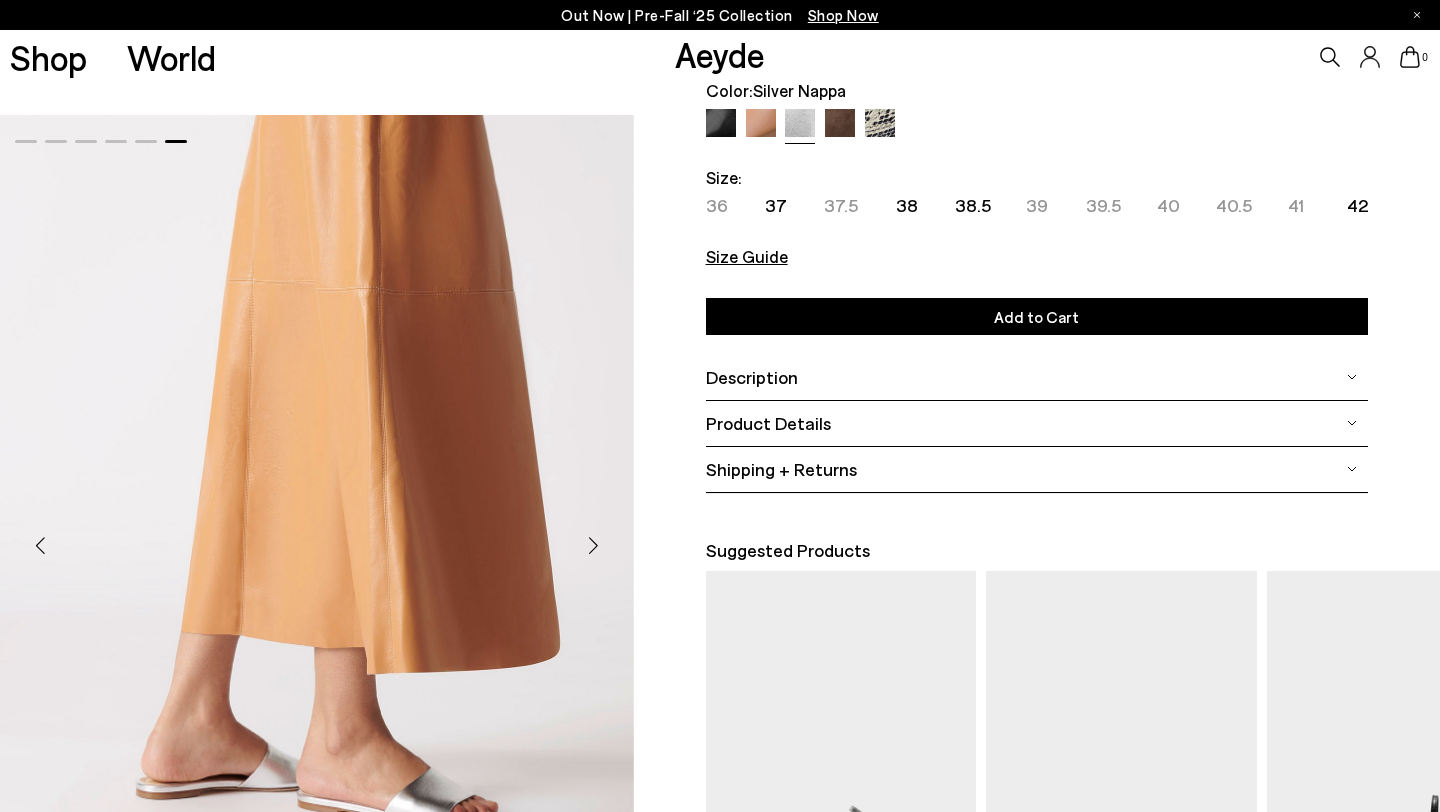 click at bounding box center (721, 124) 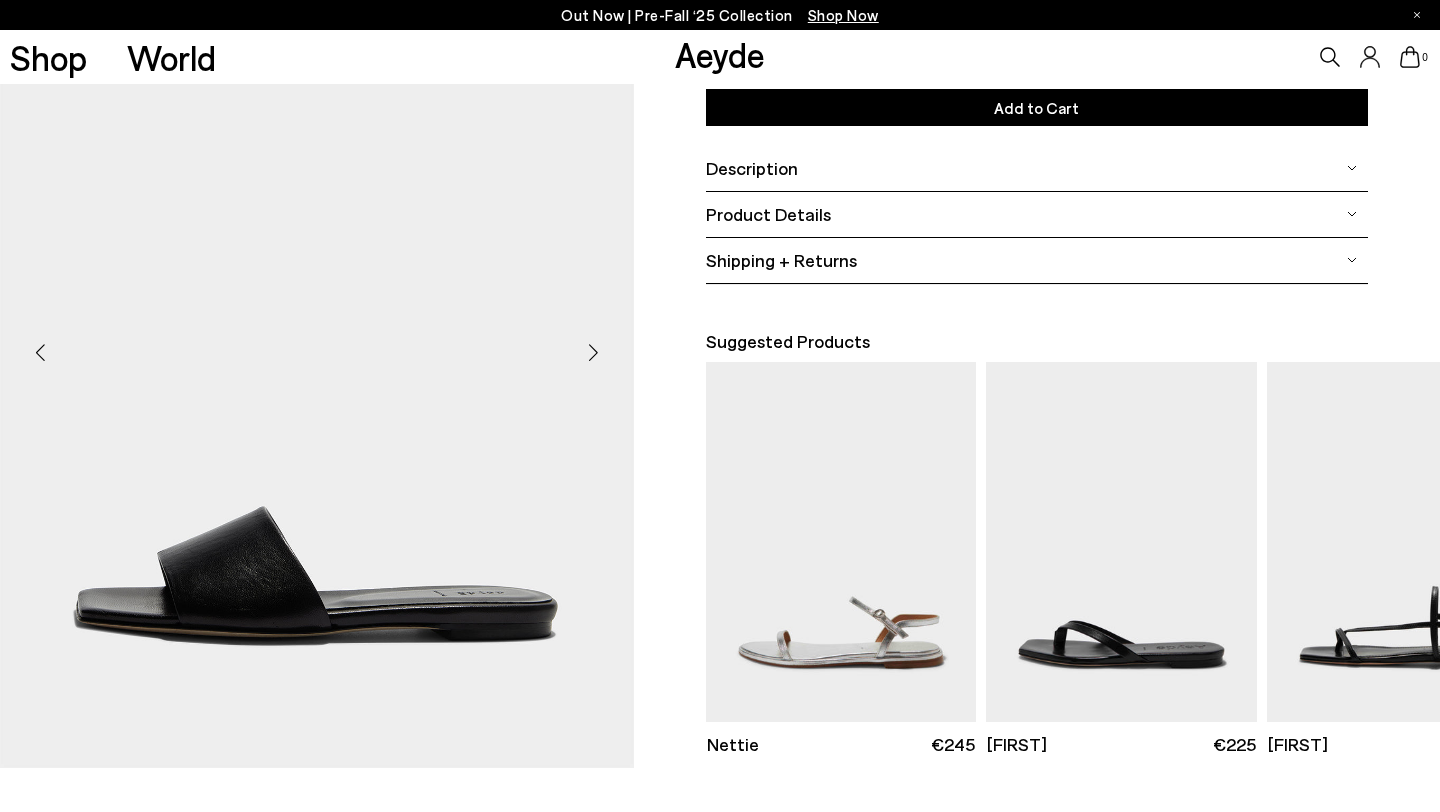 scroll, scrollTop: 357, scrollLeft: 0, axis: vertical 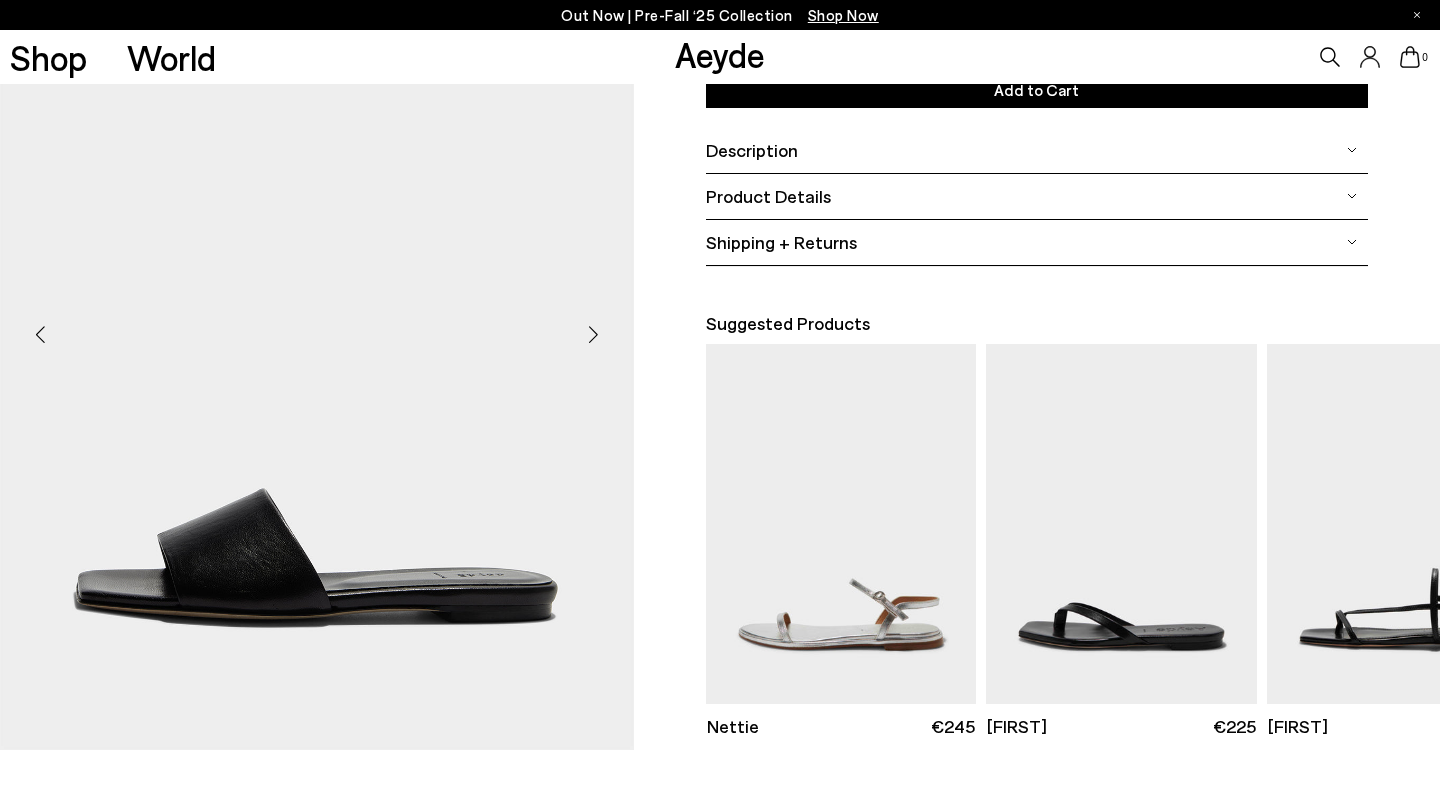 click at bounding box center [594, 335] 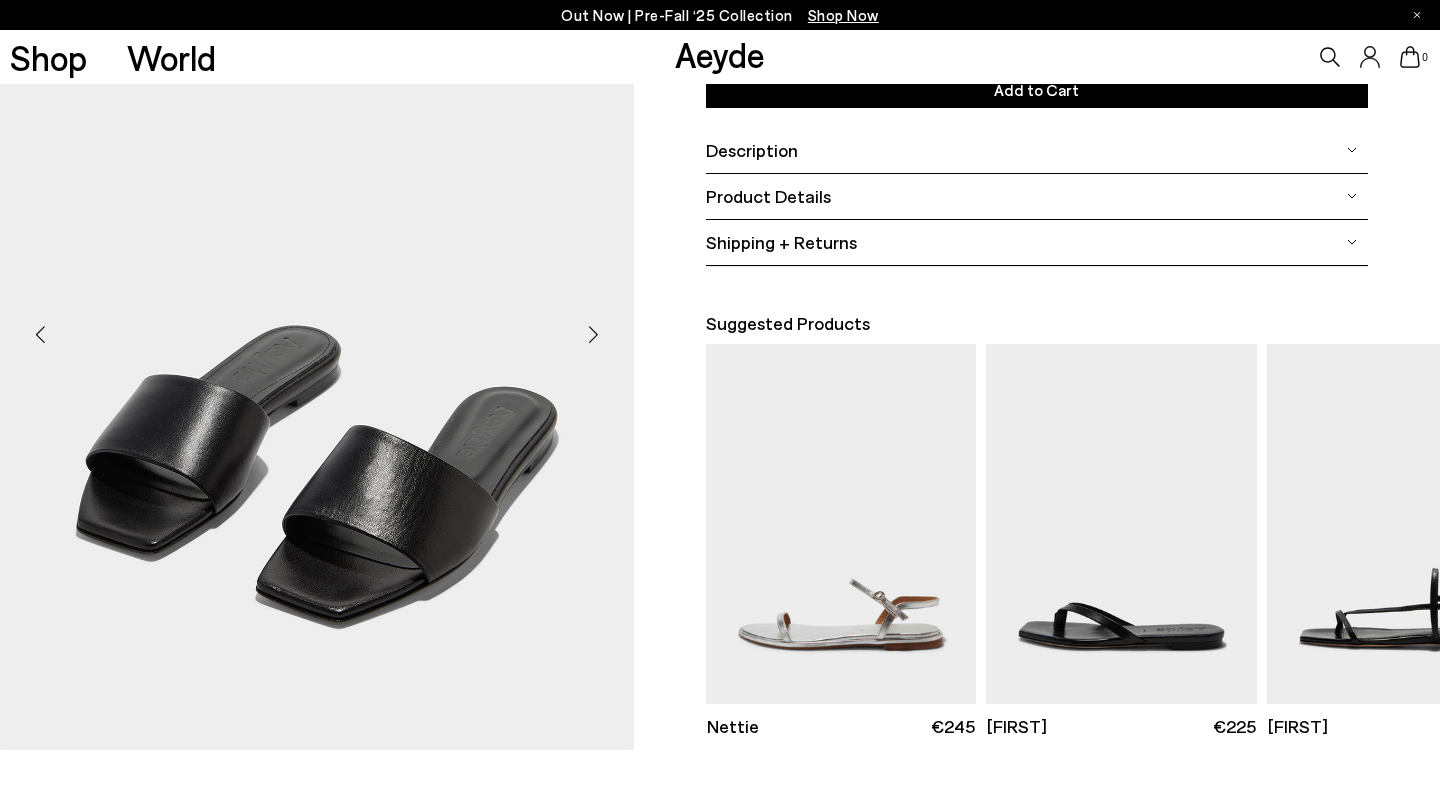 click at bounding box center (594, 335) 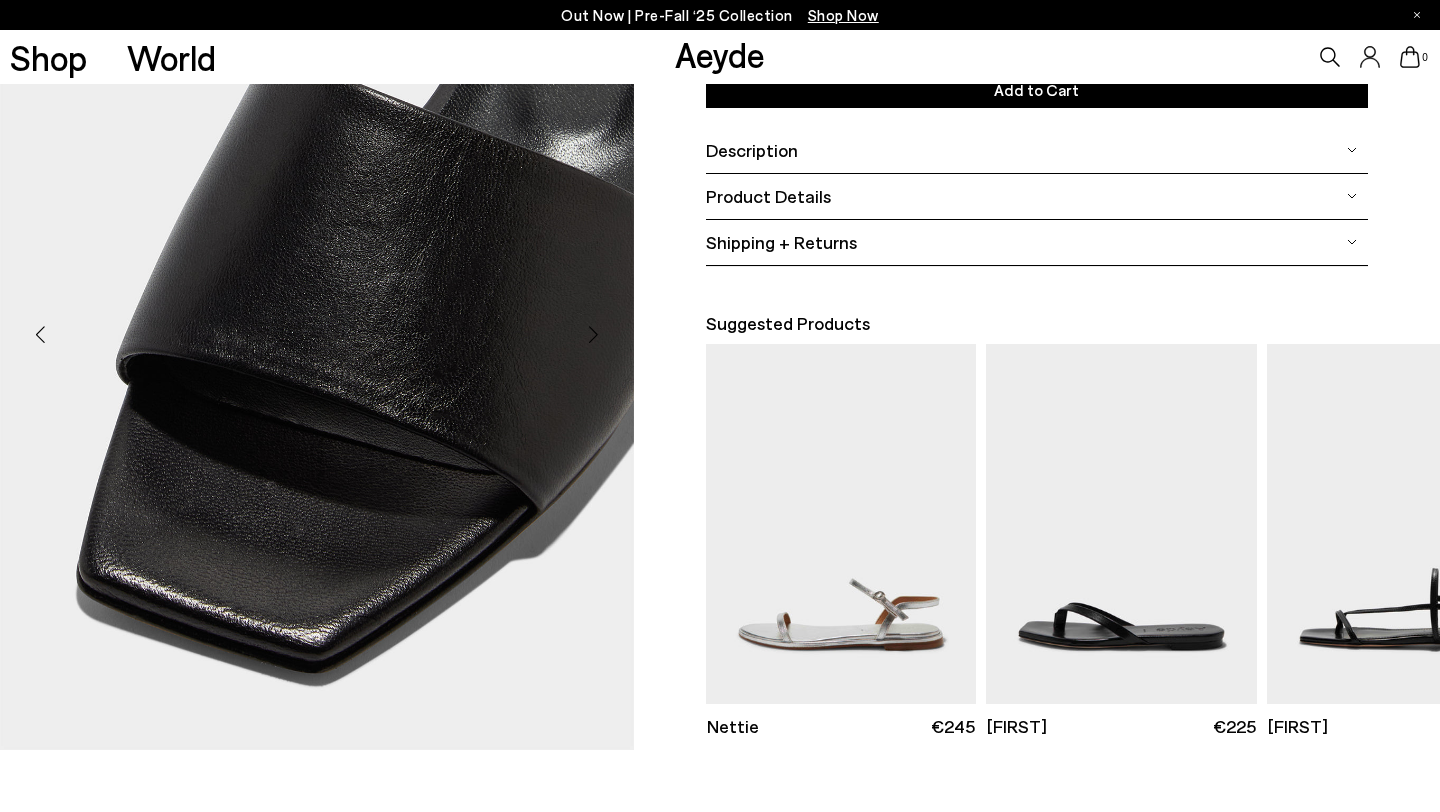 click at bounding box center (594, 335) 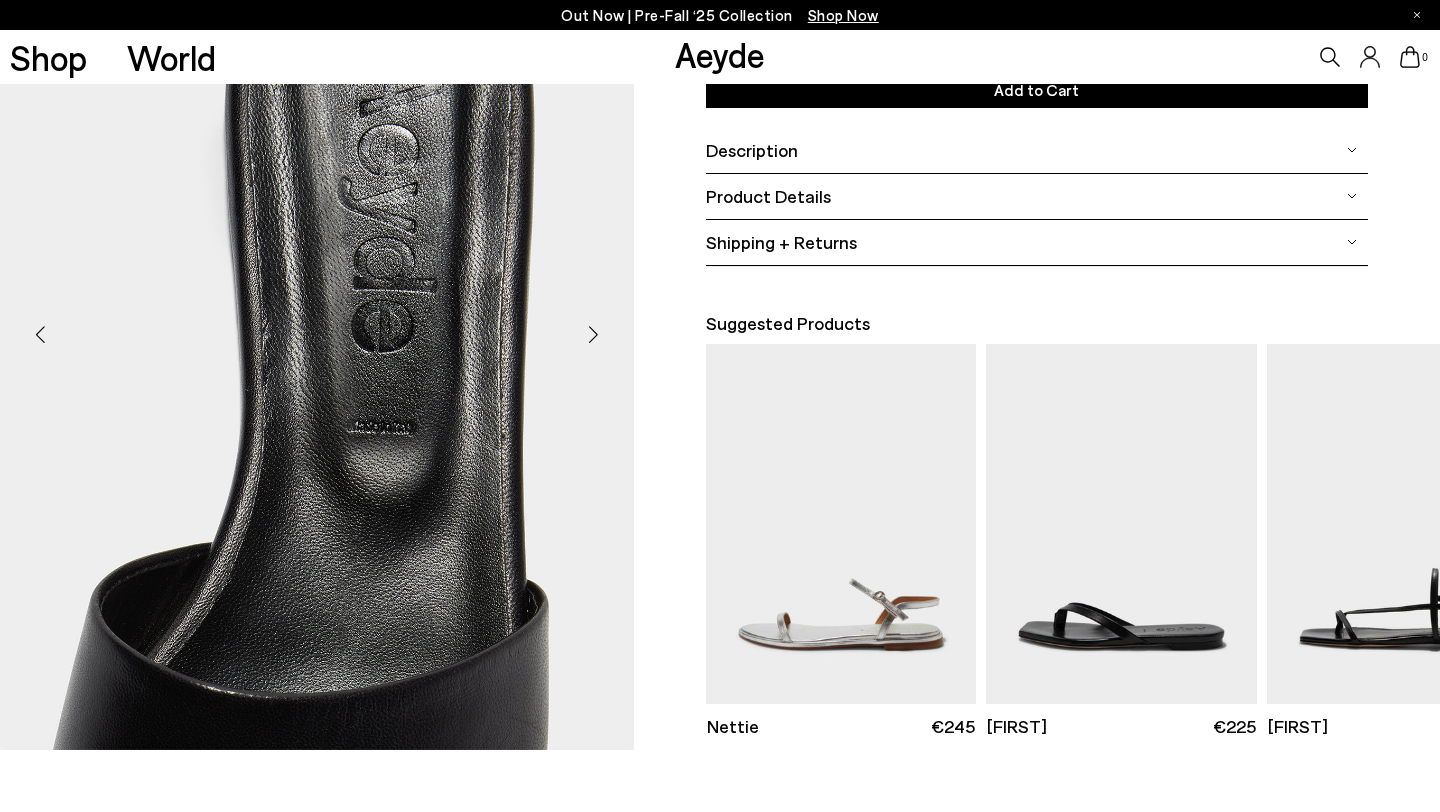 click at bounding box center [594, 335] 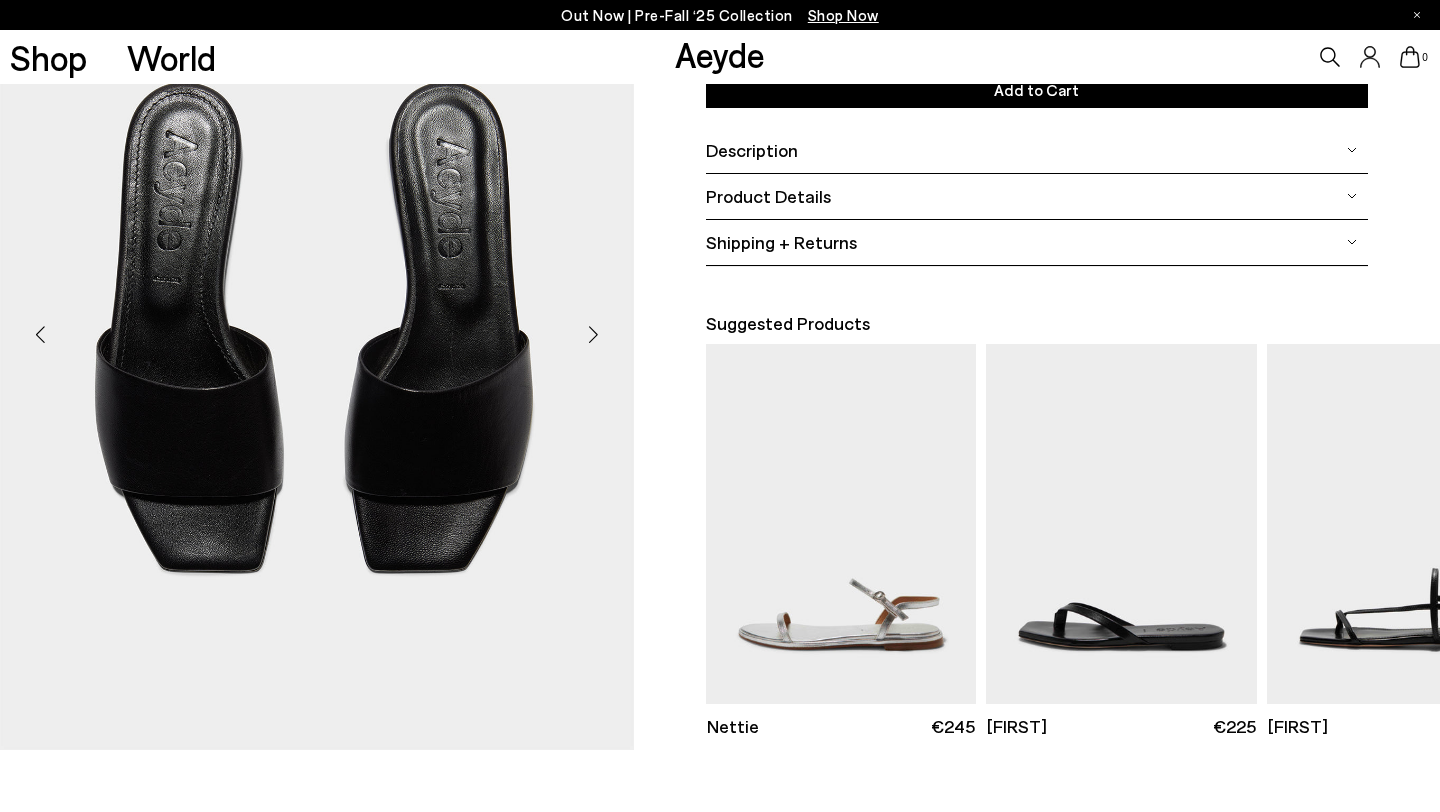 click at bounding box center [594, 335] 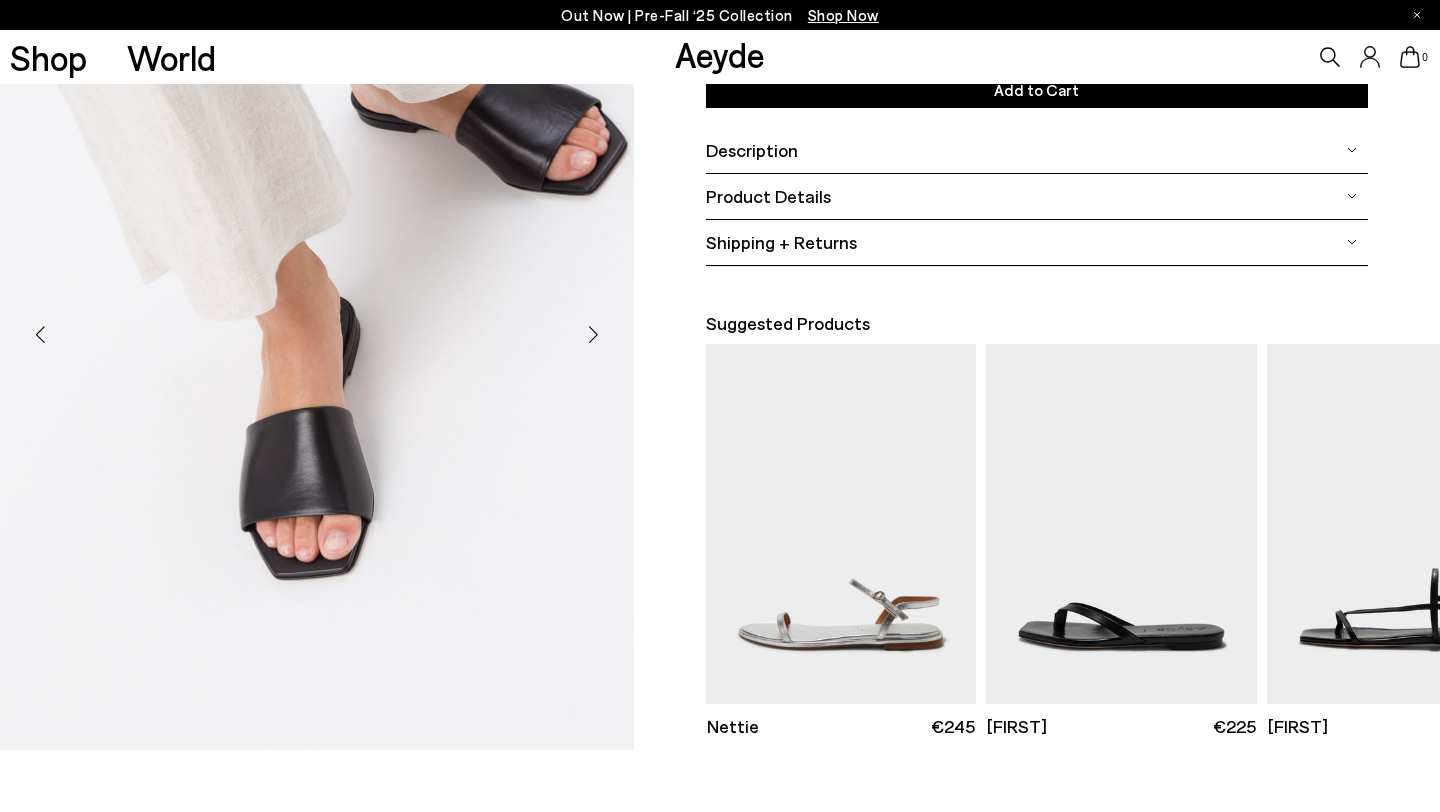 click at bounding box center [594, 335] 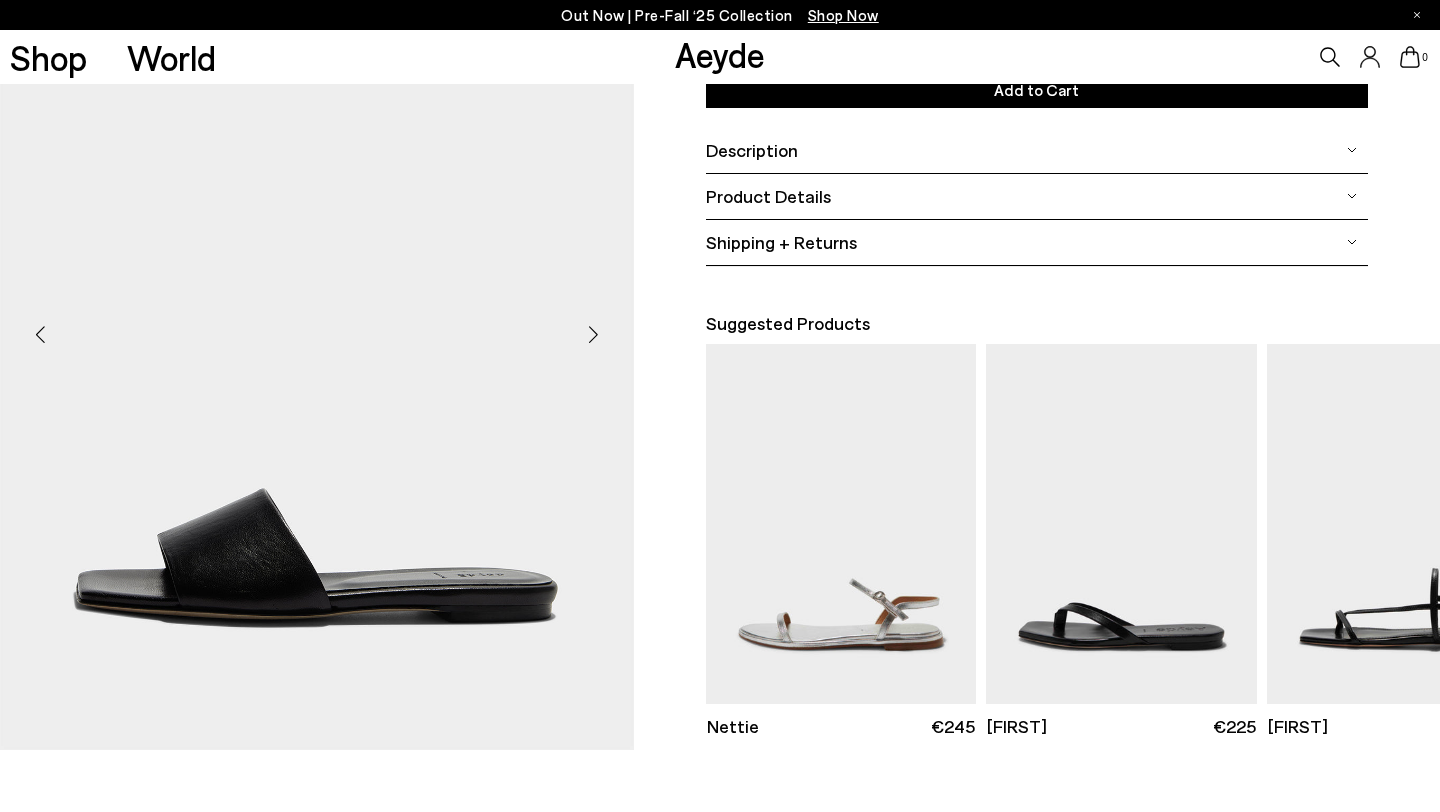 click at bounding box center (40, 335) 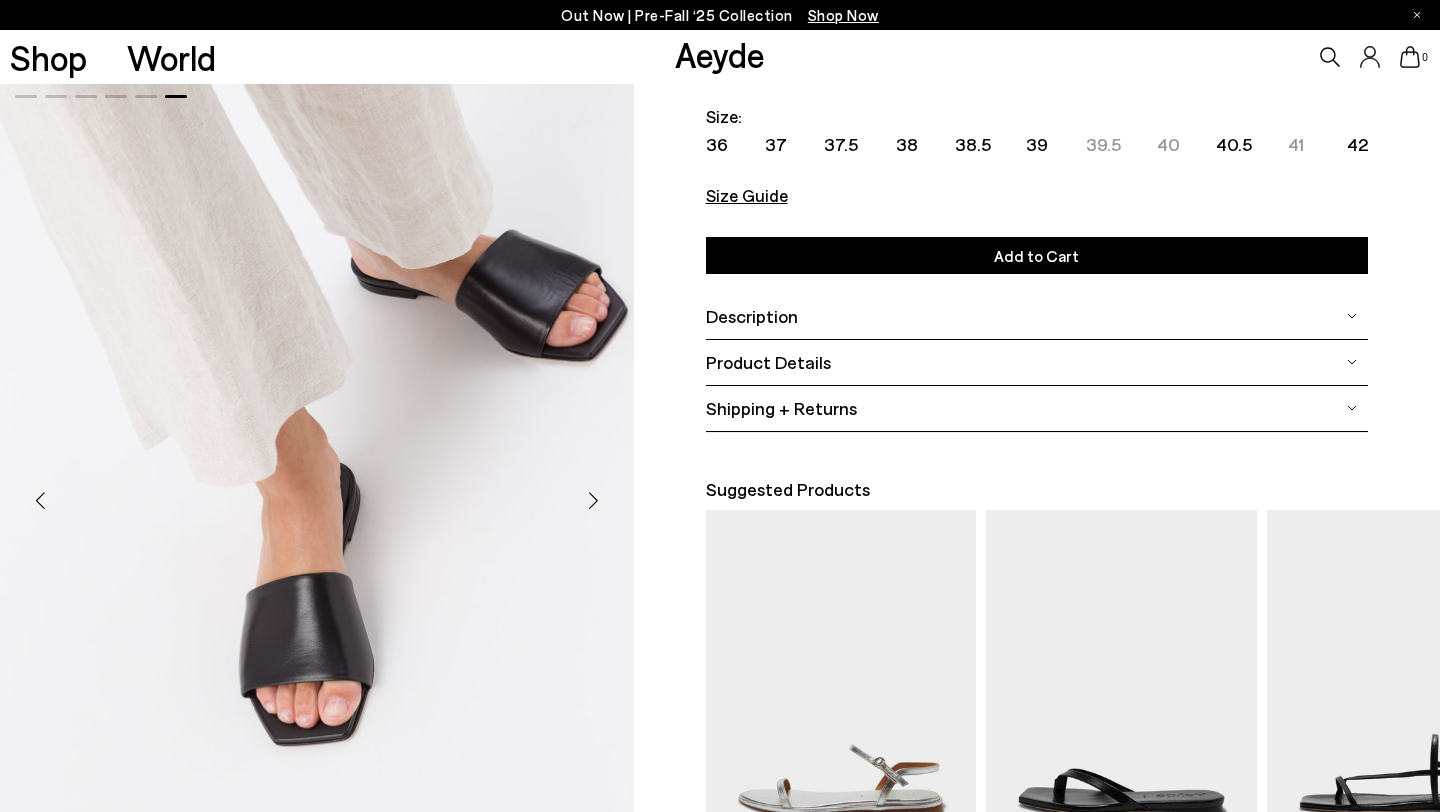 scroll, scrollTop: 190, scrollLeft: 0, axis: vertical 